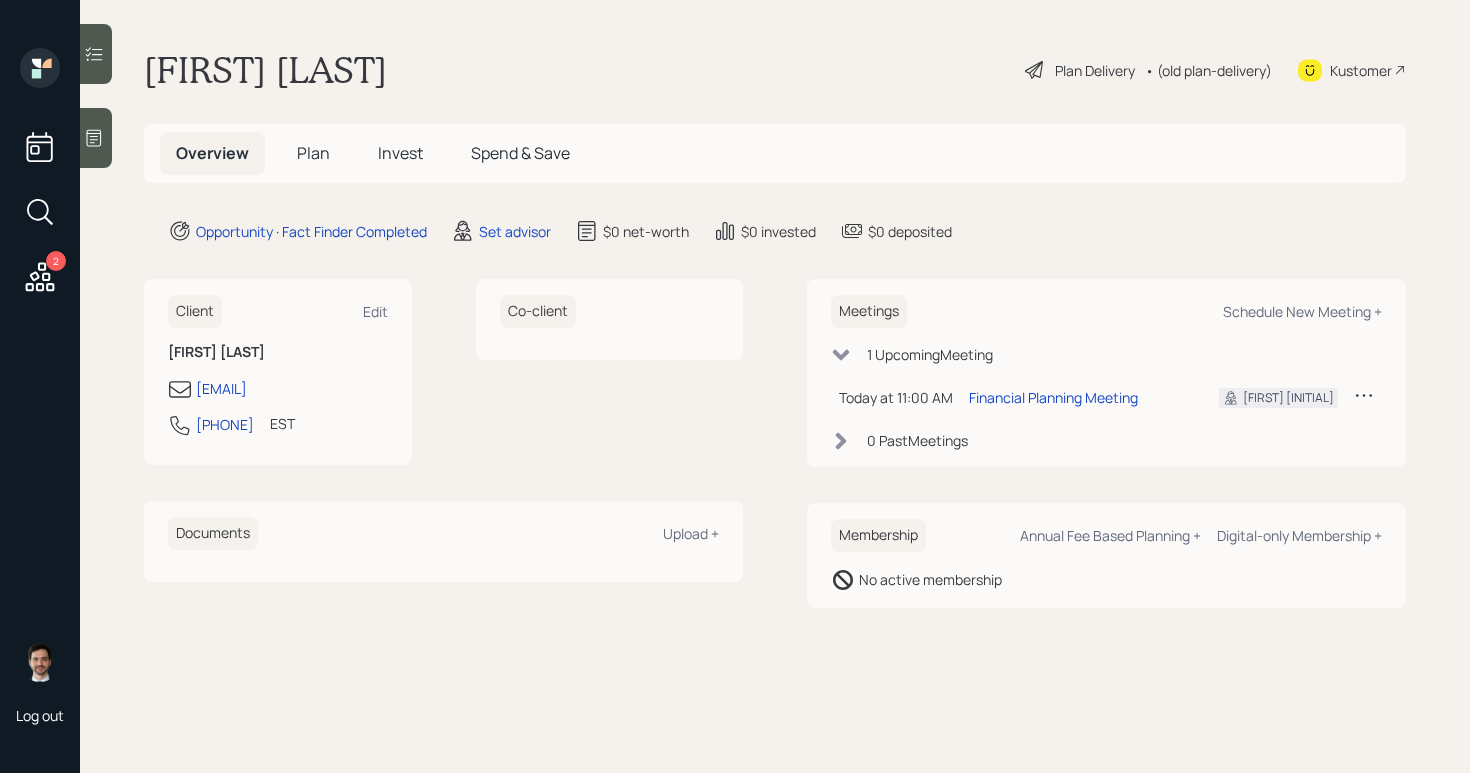 scroll, scrollTop: 0, scrollLeft: 0, axis: both 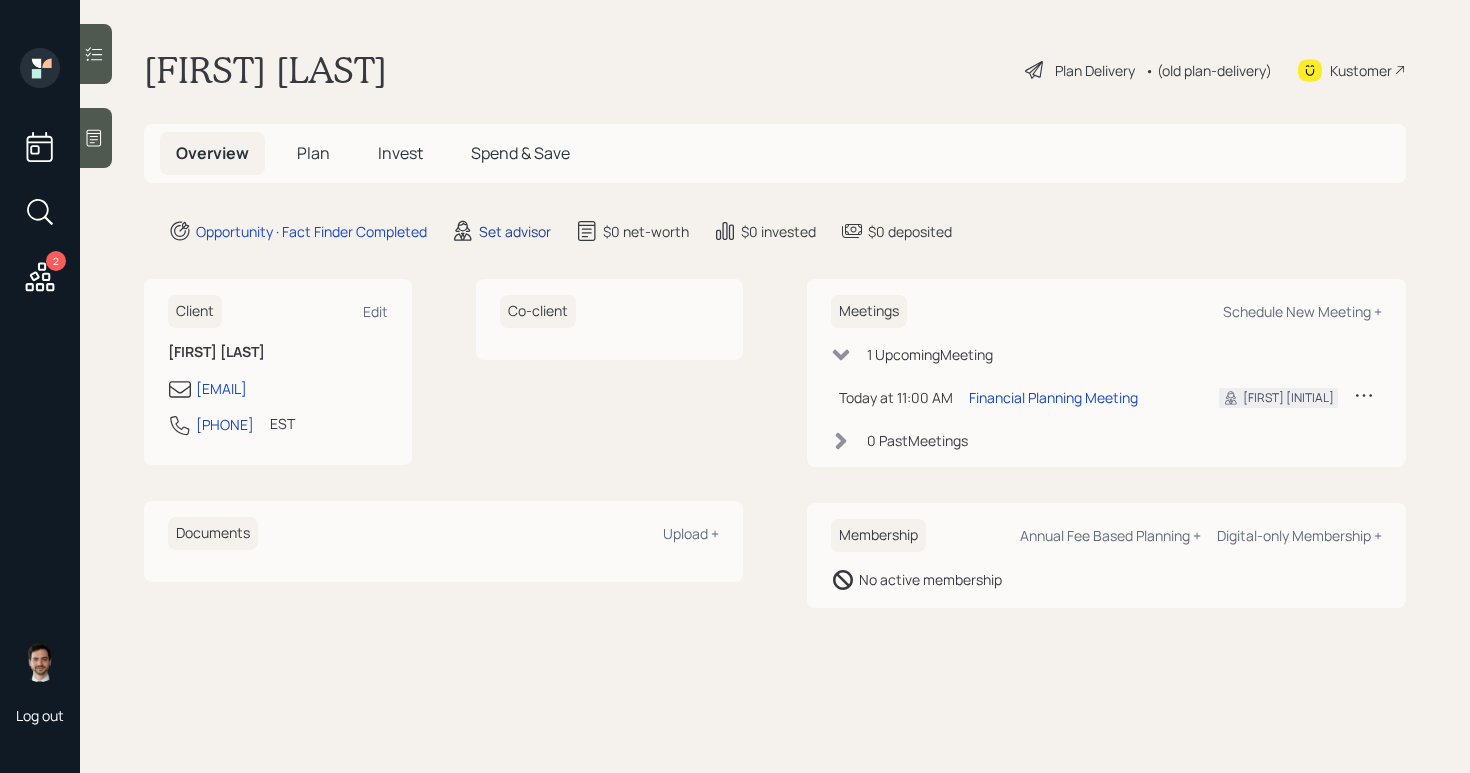 click on "Set advisor" at bounding box center [515, 231] 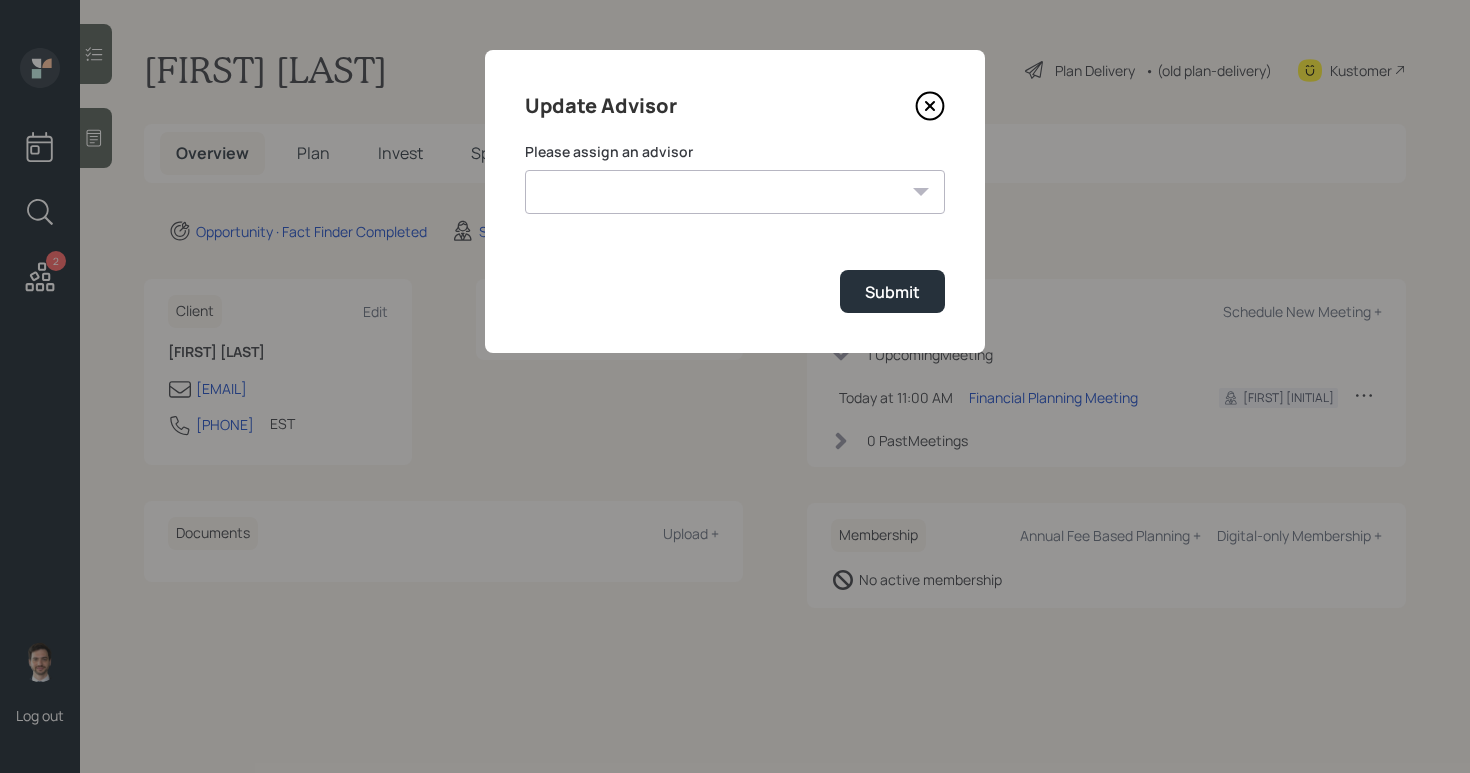click on "Please assign an advisor [FIRST] [LAST] [FIRST] [LAST] [FIRST] [LAST] [FIRST] [LAST] [FIRST] [LAST] [FIRST] [LAST] [FIRST] [LAST] [FIRST] [LAST] Submit" at bounding box center [735, 227] 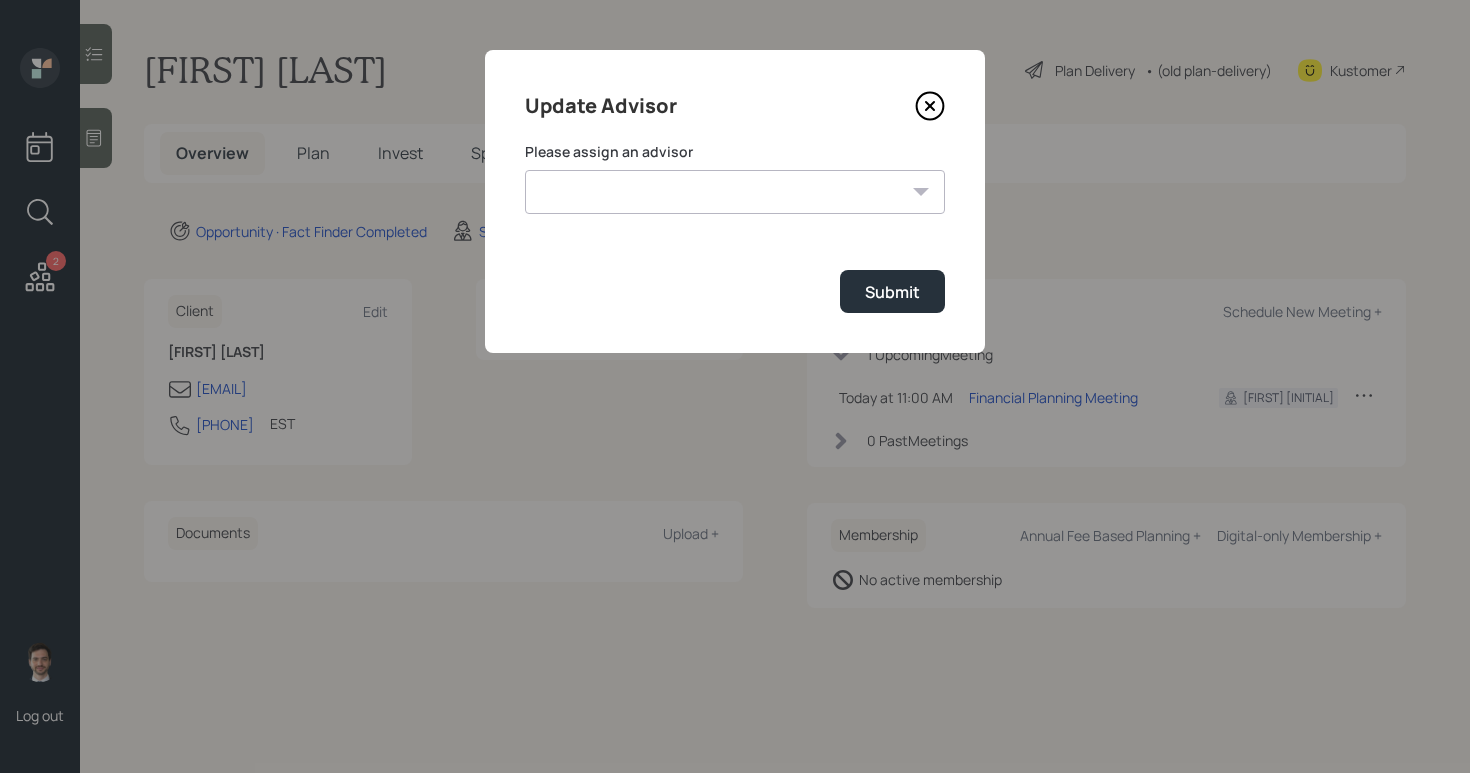 click on "[FIRST] [LAST] [FIRST] [LAST] [FIRST] [LAST] [FIRST] [LAST] [FIRST] [LAST] [FIRST] [LAST] [FIRST] [LAST] [FIRST] [LAST]" at bounding box center [735, 192] 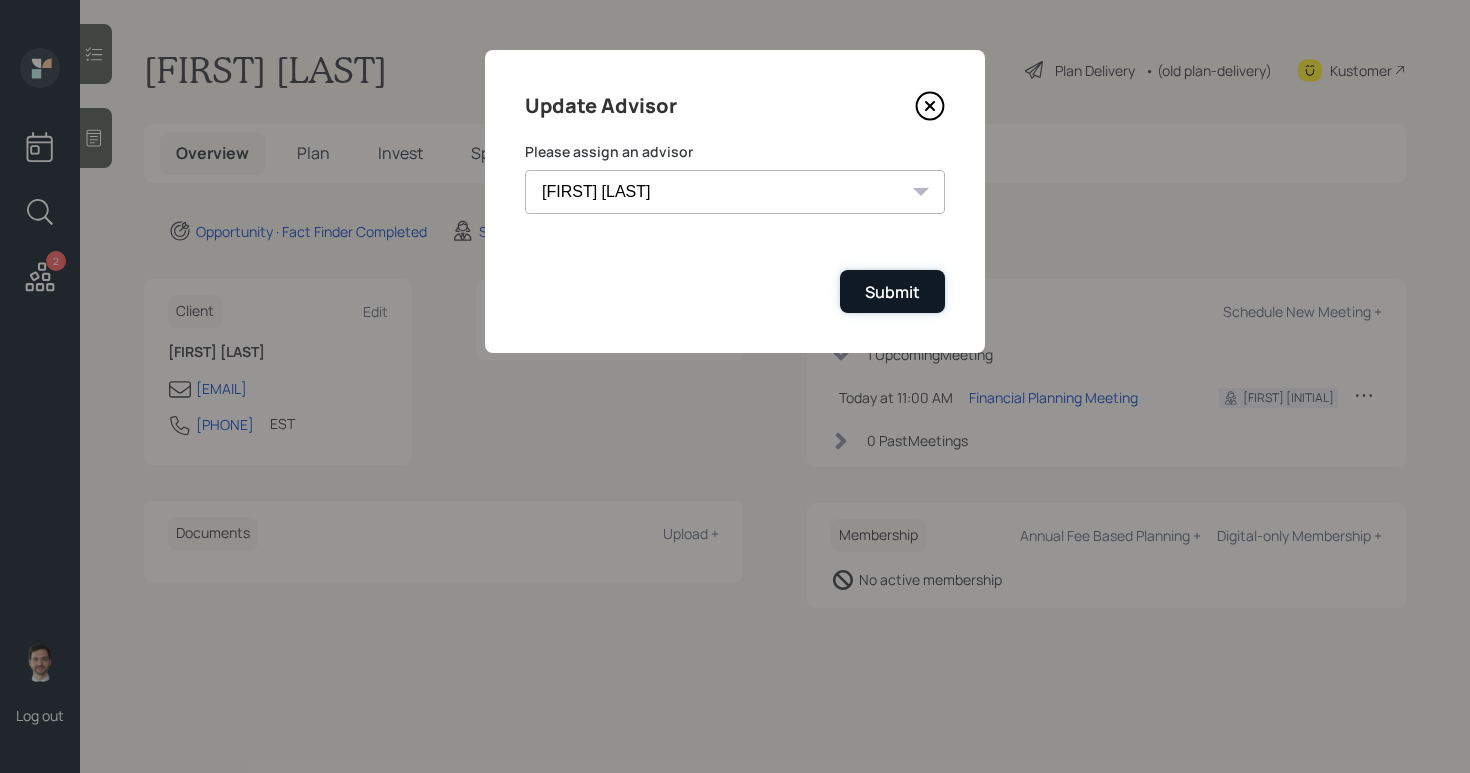 click on "Submit" at bounding box center (892, 291) 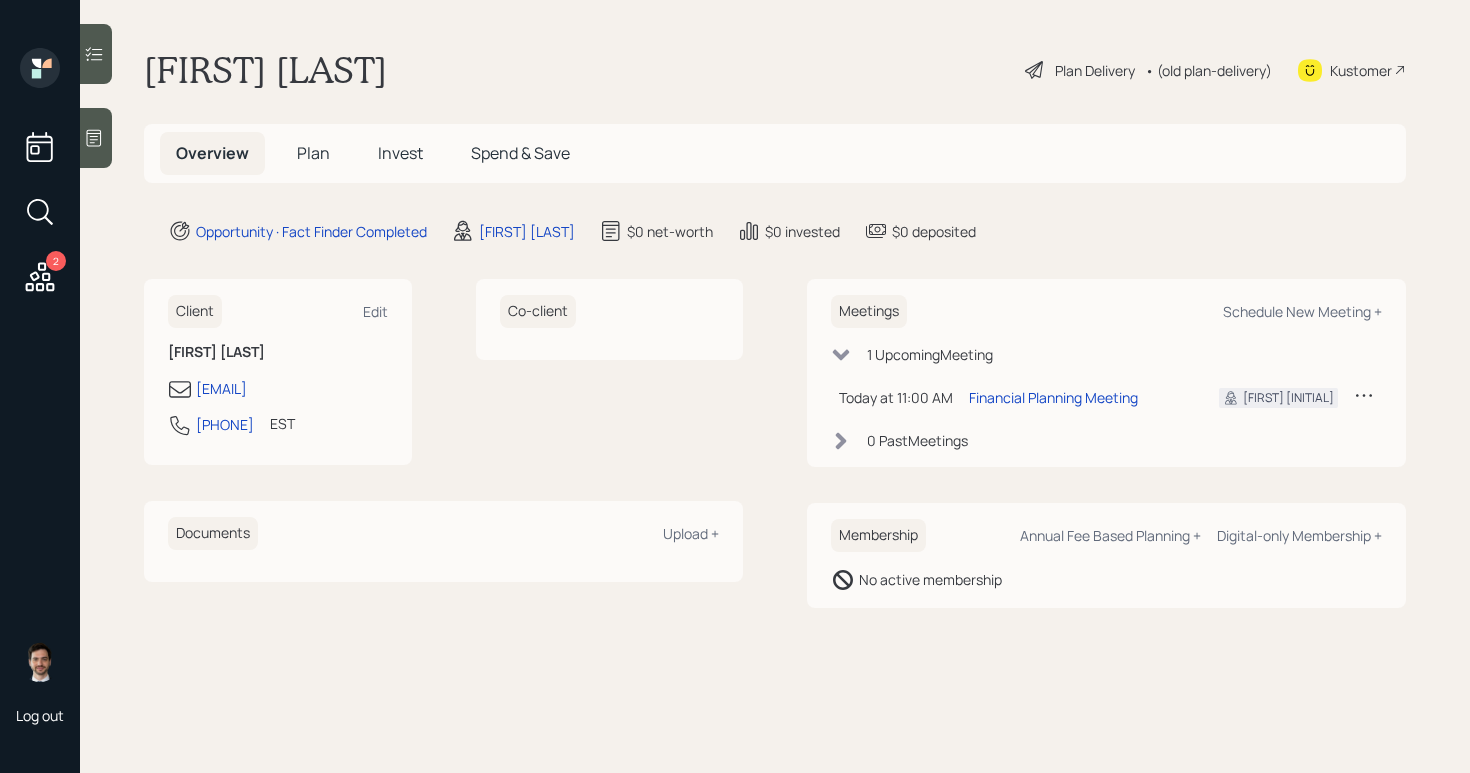 click on "Plan" at bounding box center (313, 153) 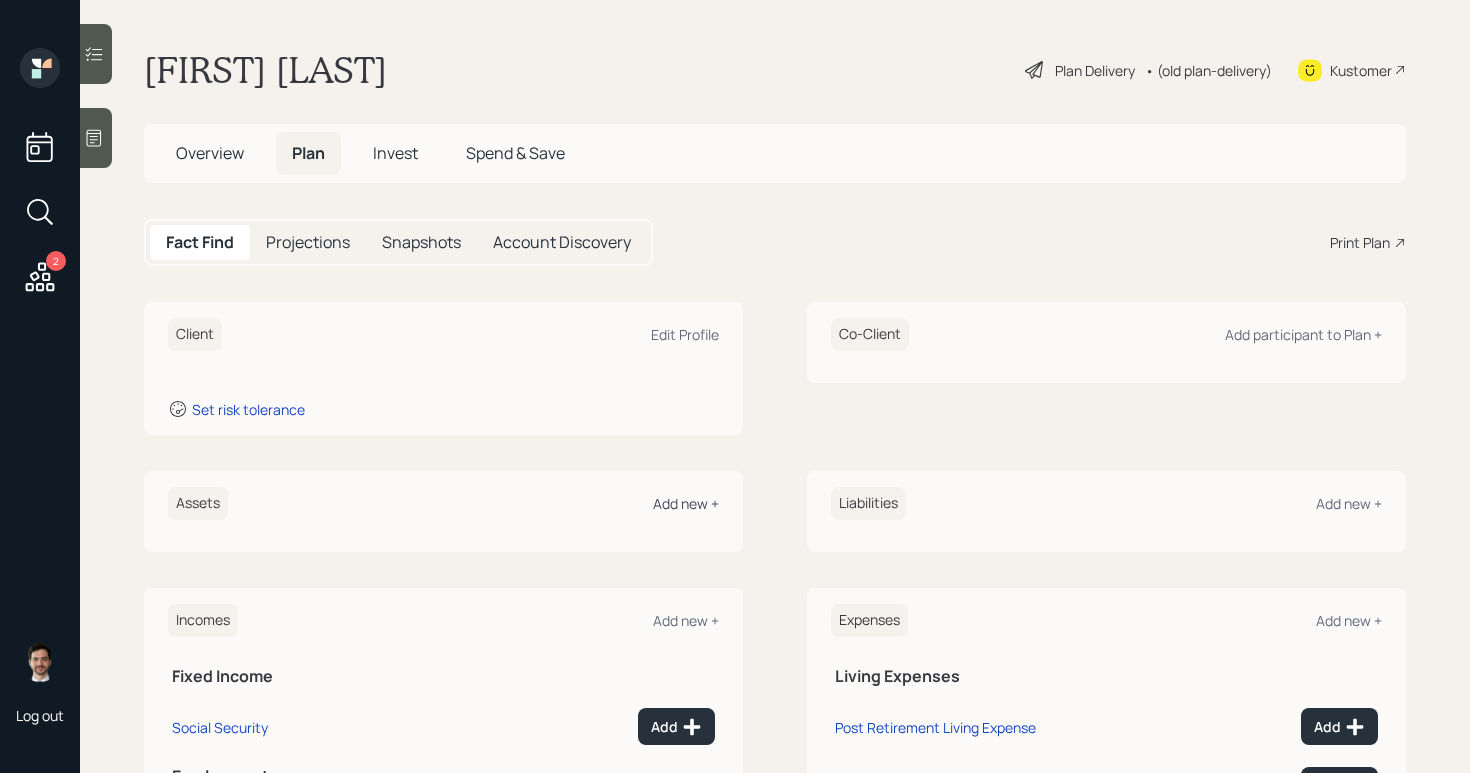 click on "Add new +" at bounding box center [686, 503] 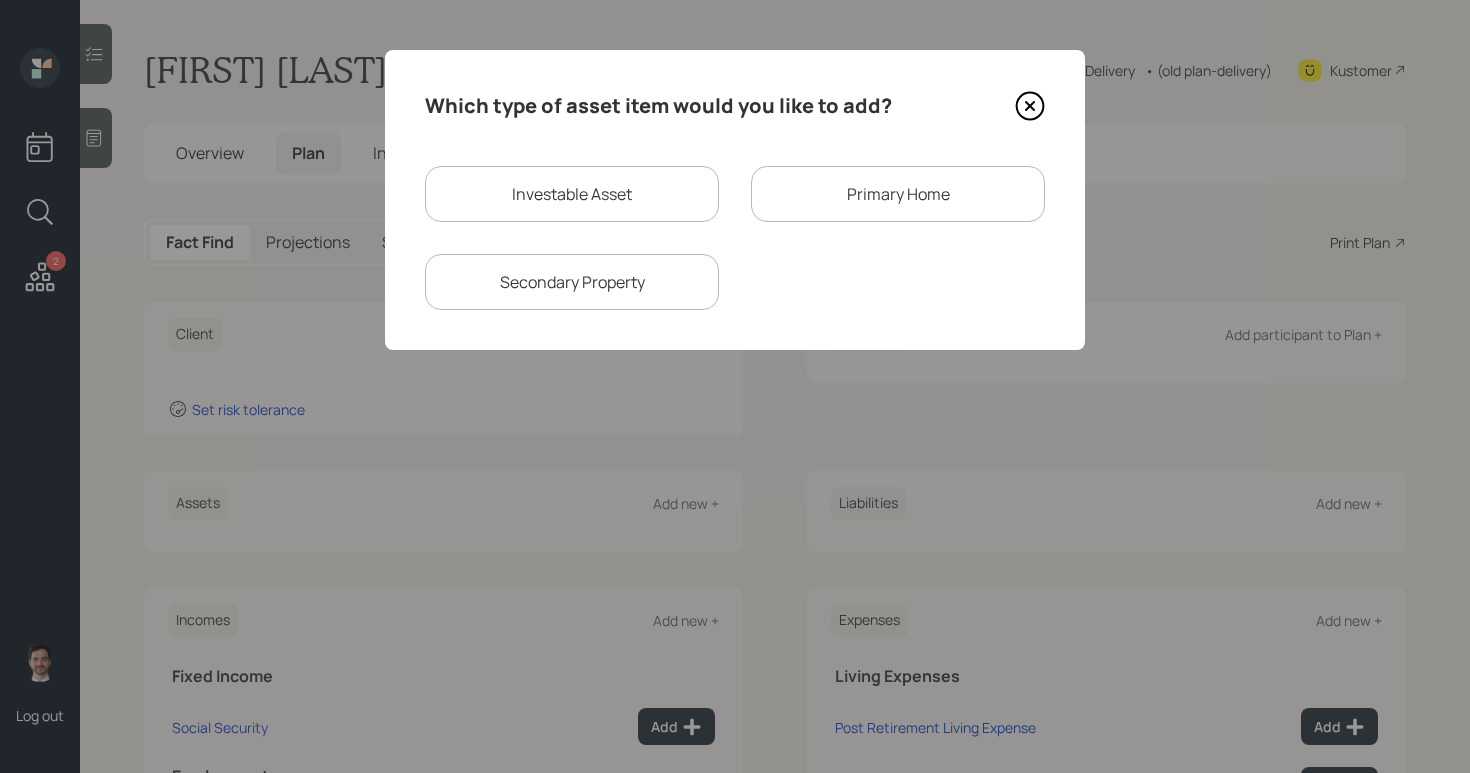 click on "Investable Asset" at bounding box center [572, 194] 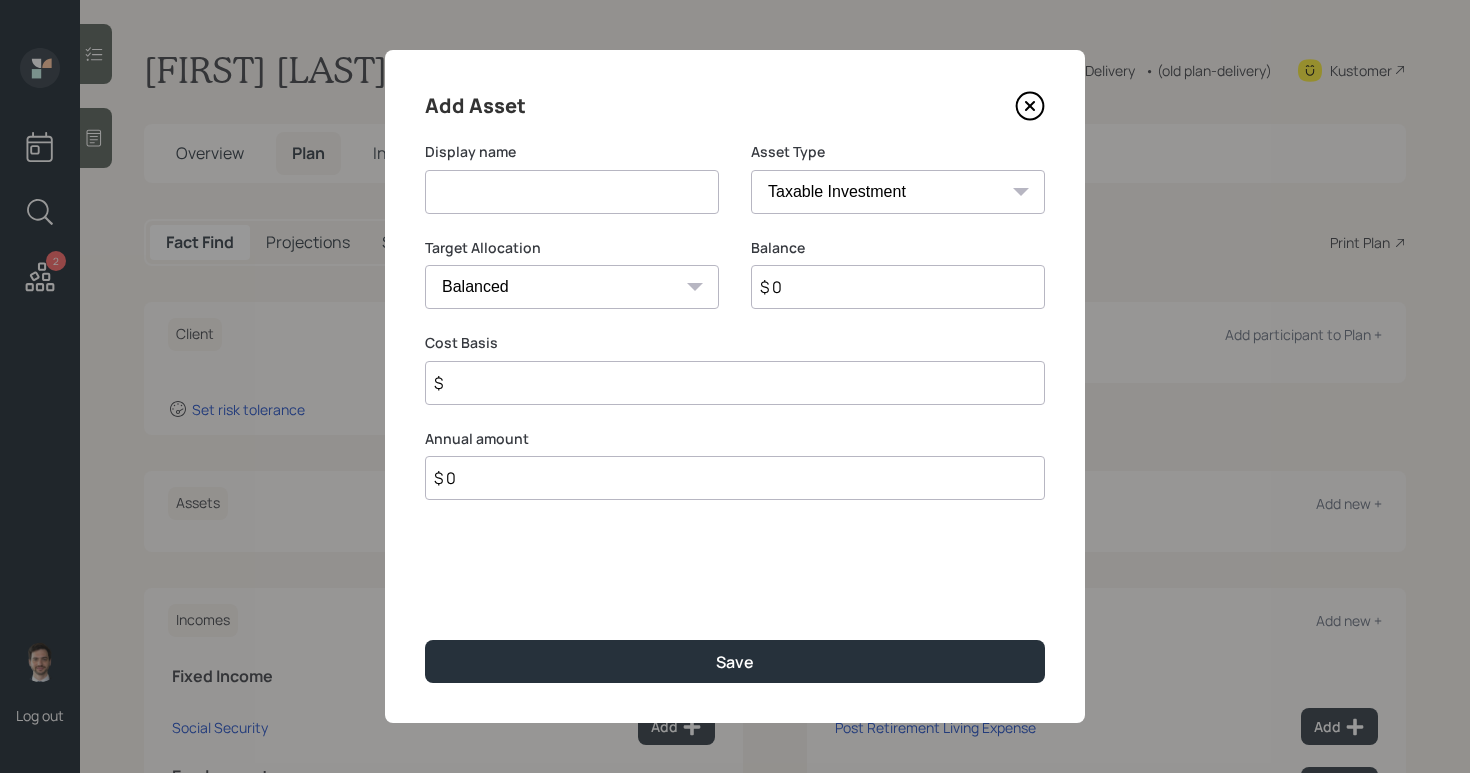 click at bounding box center [572, 192] 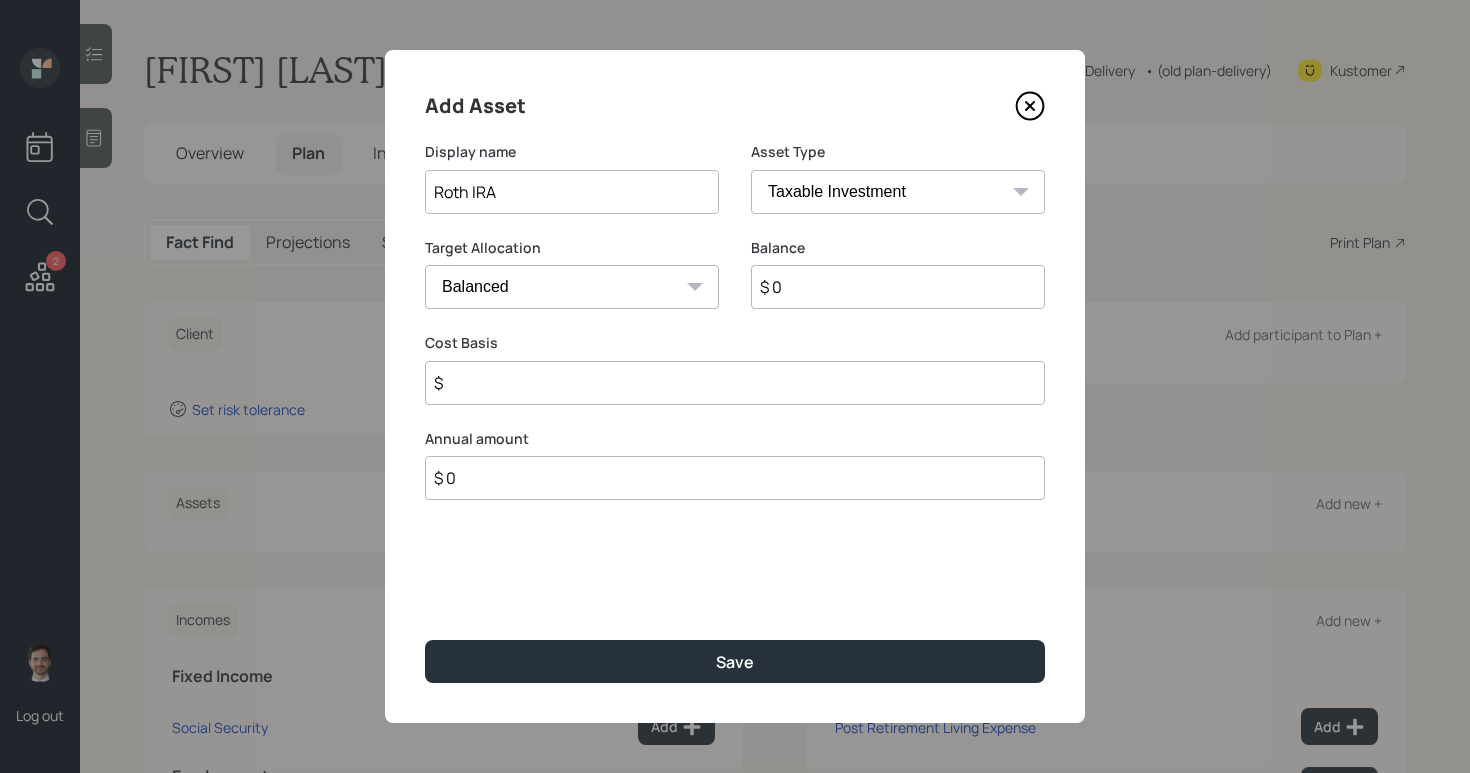 type on "Roth IRA" 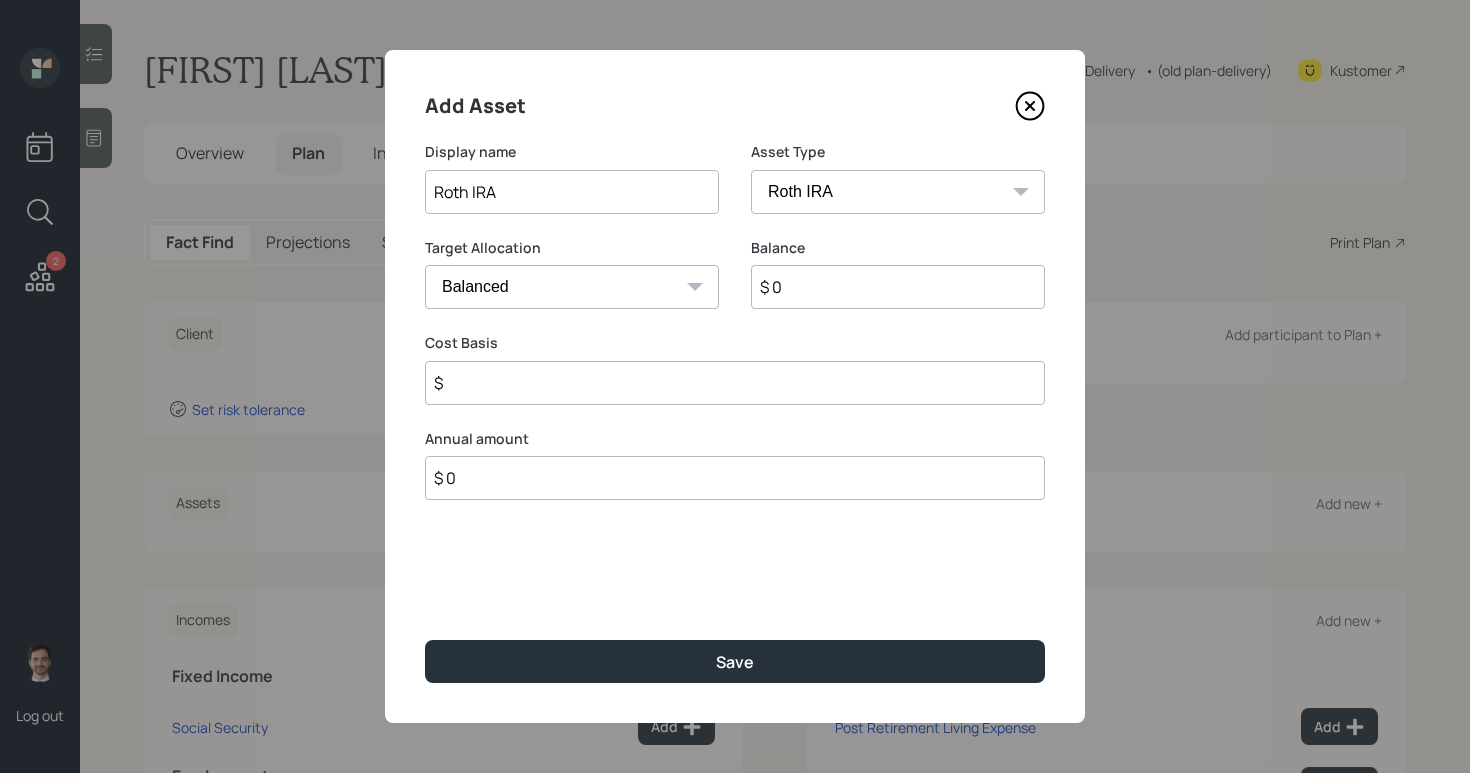 type on "$" 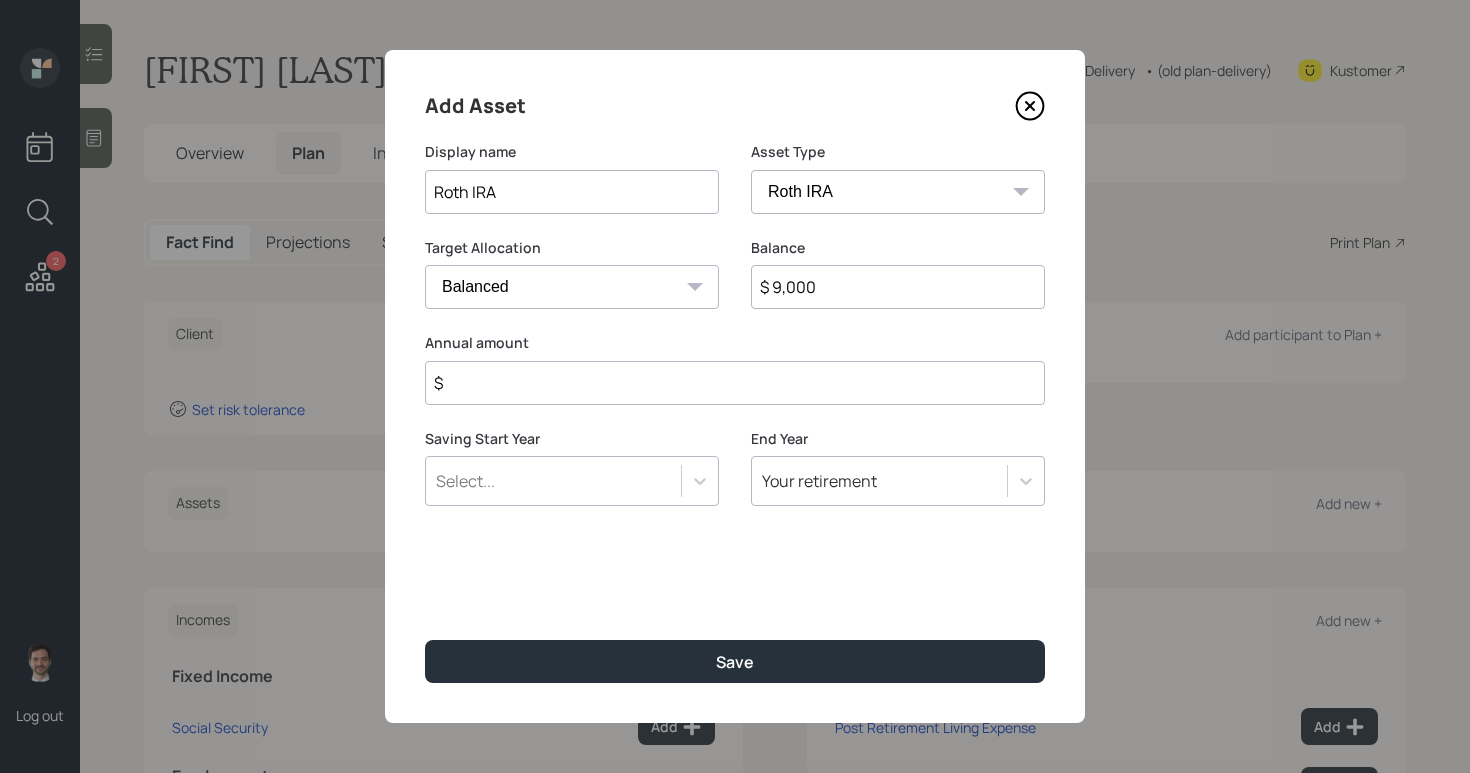 type on "$ 9,000" 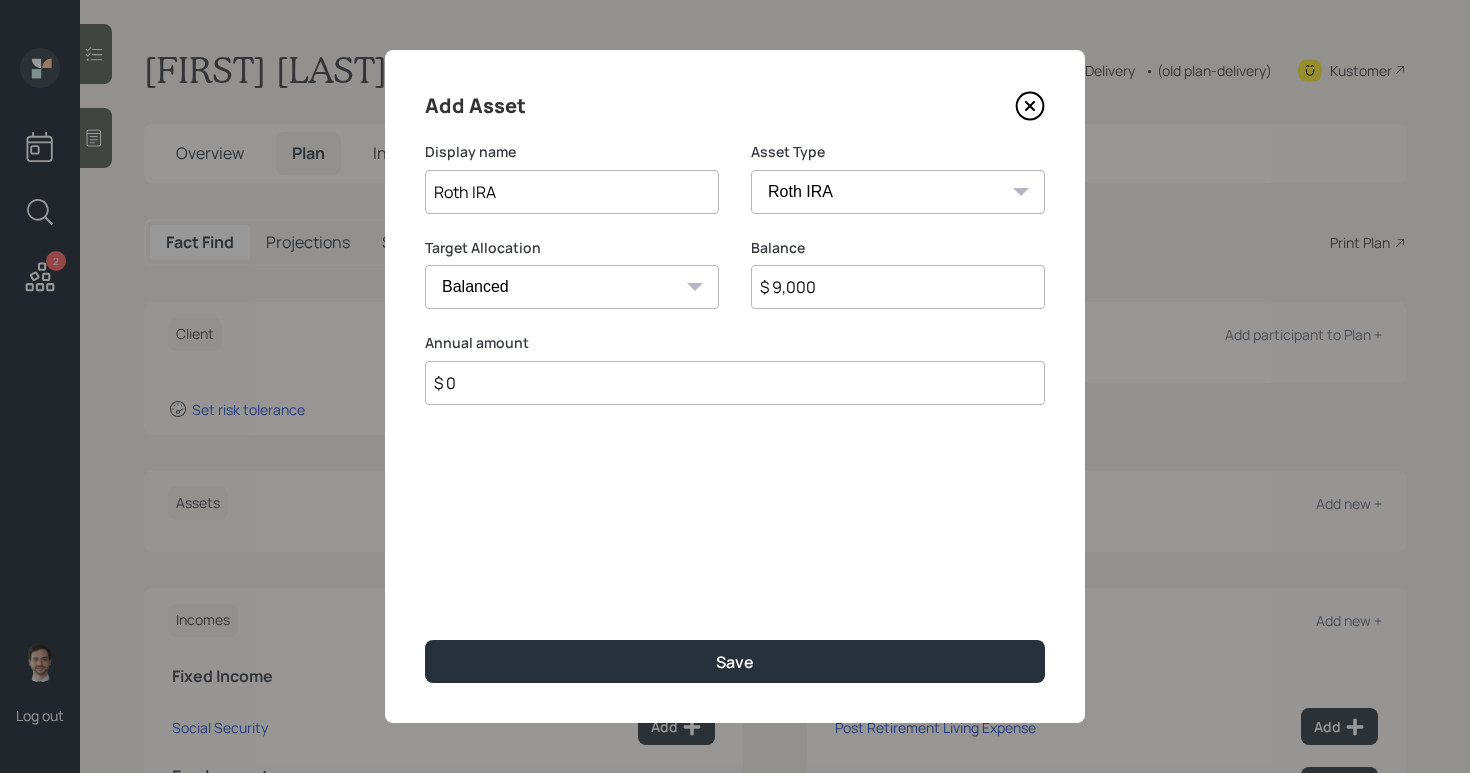 type on "$ 0" 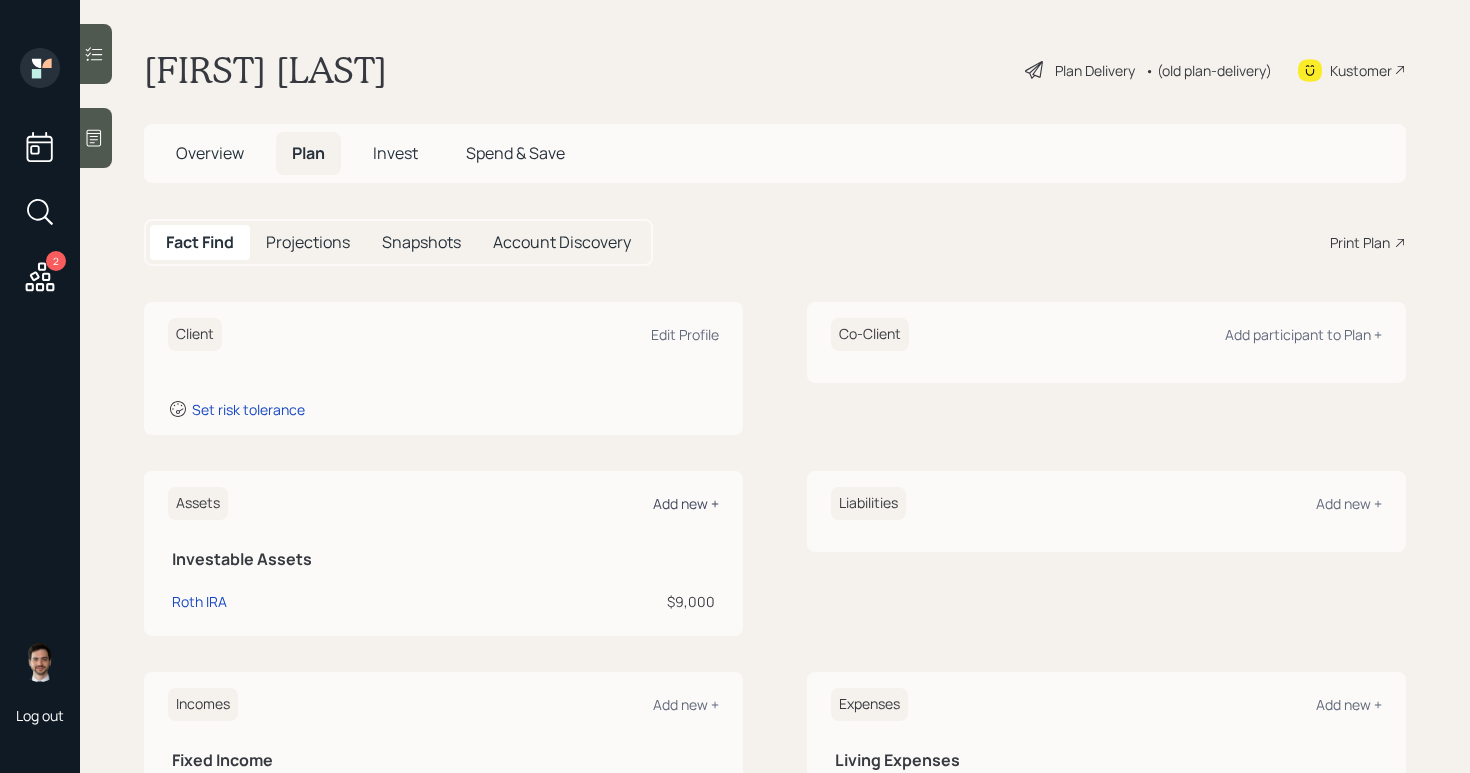 click on "Add new +" at bounding box center (686, 503) 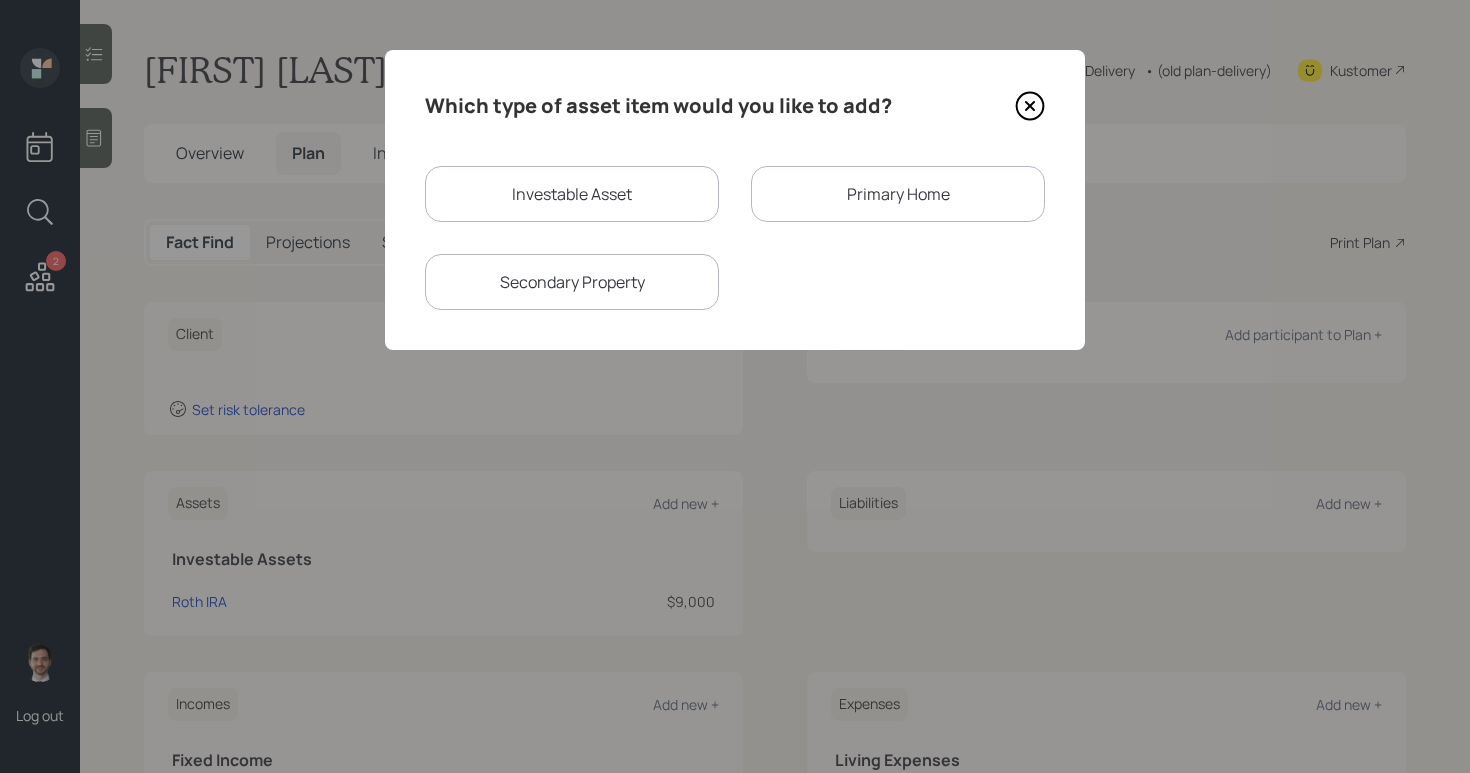 click on "Investable Asset" at bounding box center [572, 194] 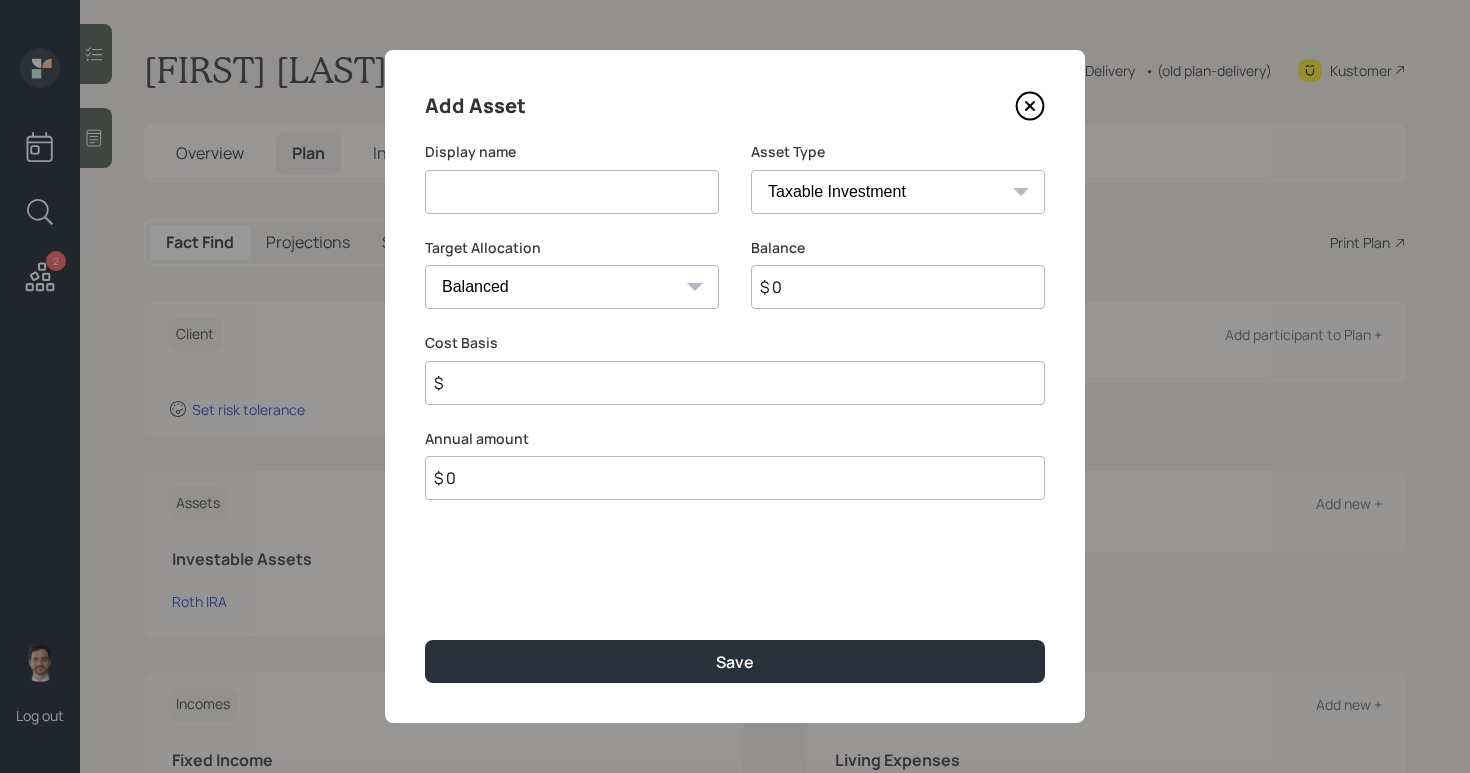 click at bounding box center [572, 192] 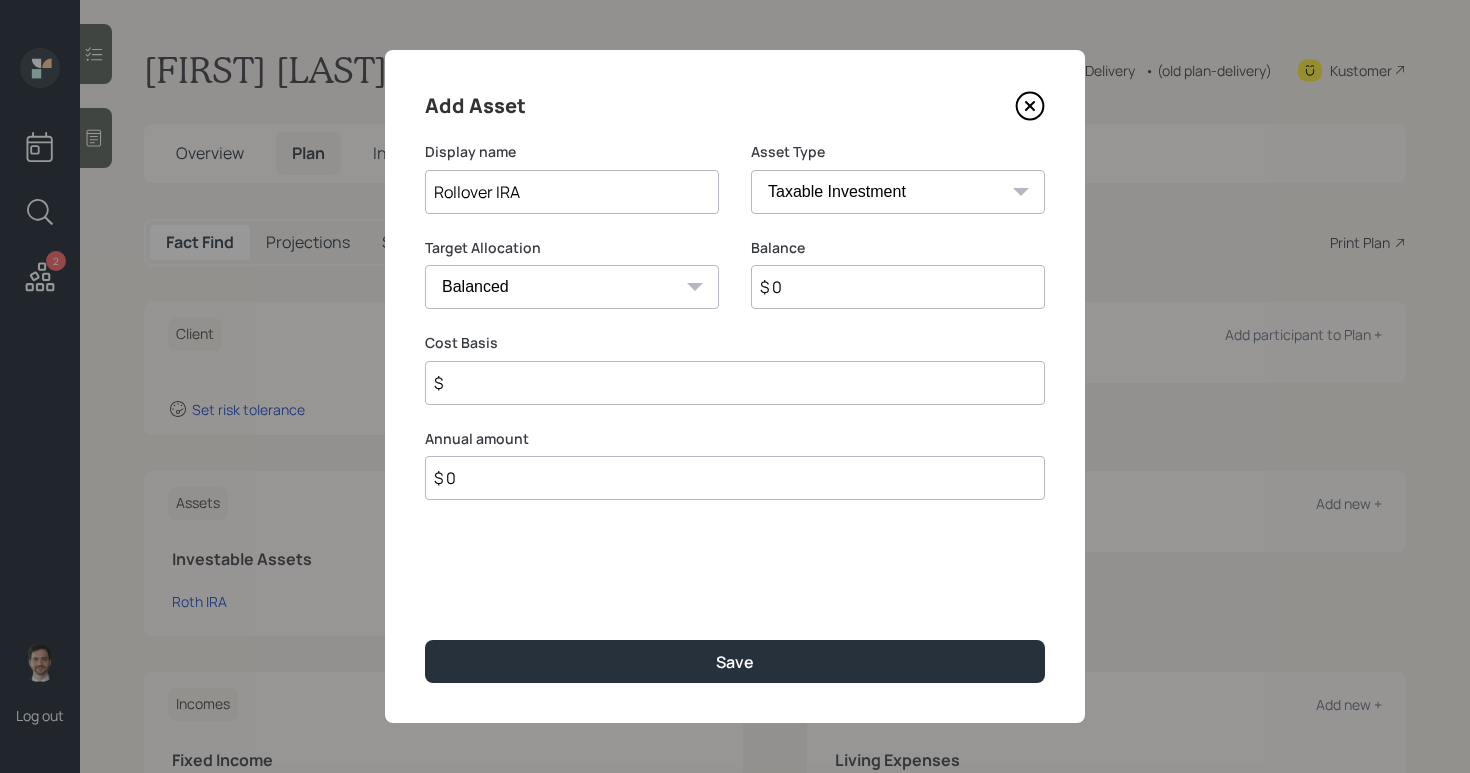 type on "Rollover IRA" 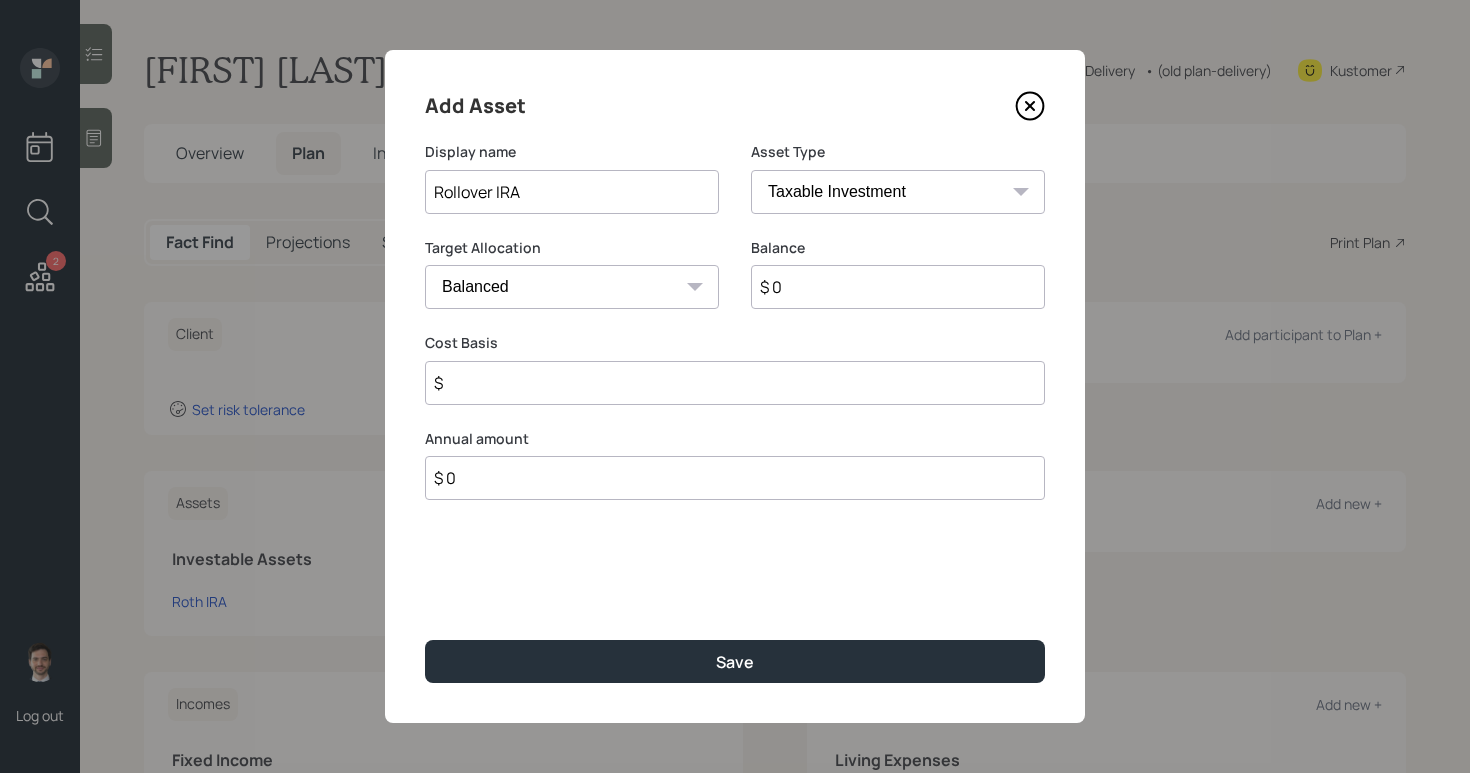 select on "ira" 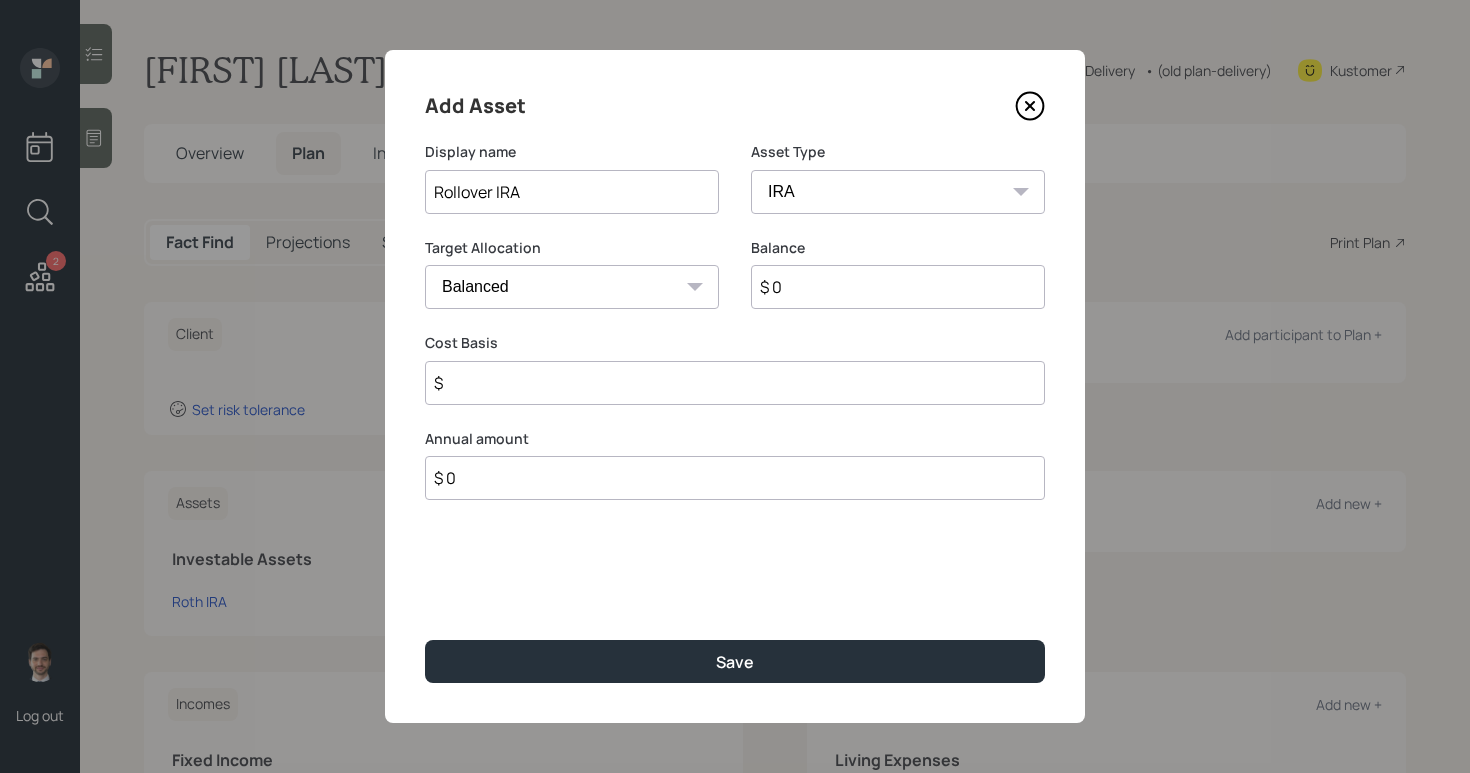type on "$" 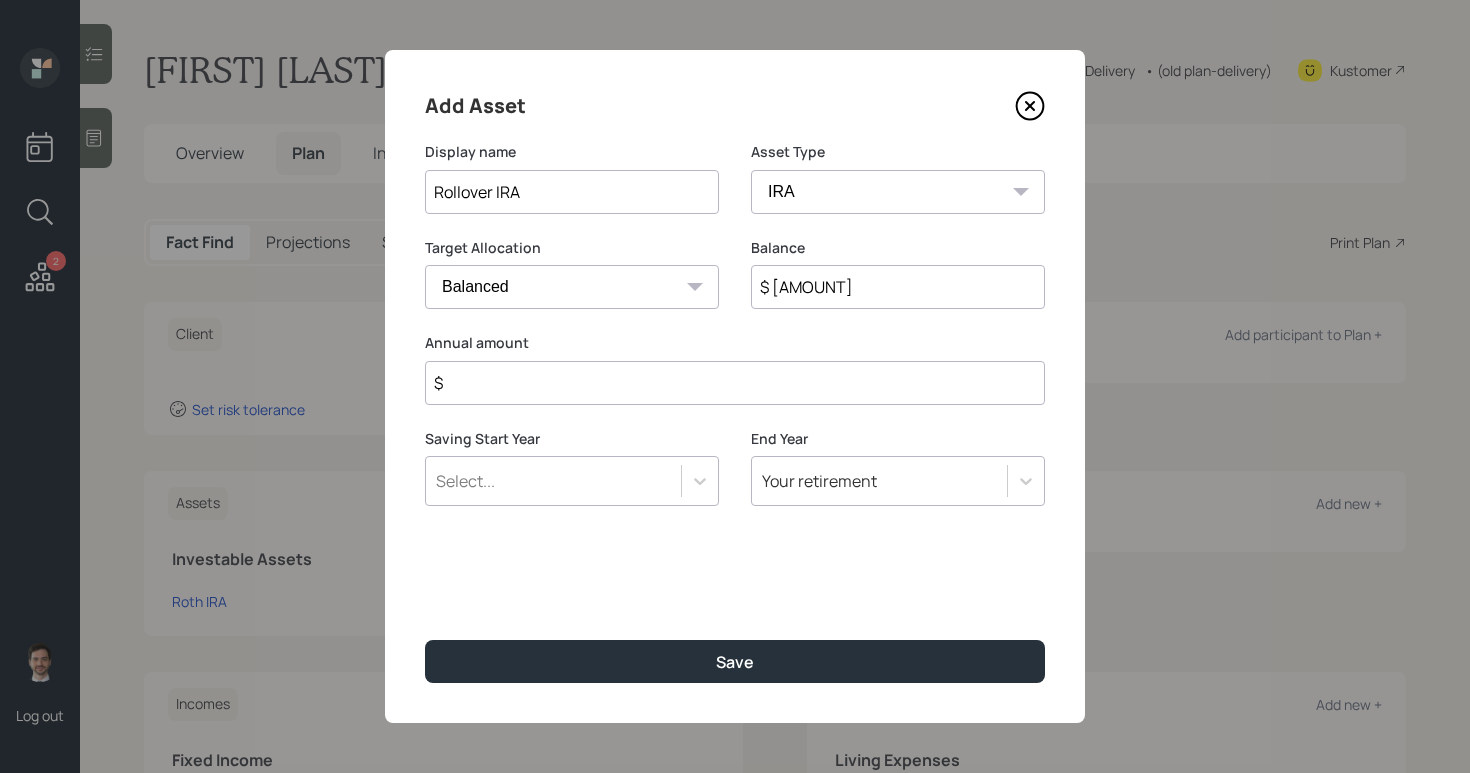 type on "$ [AMOUNT]" 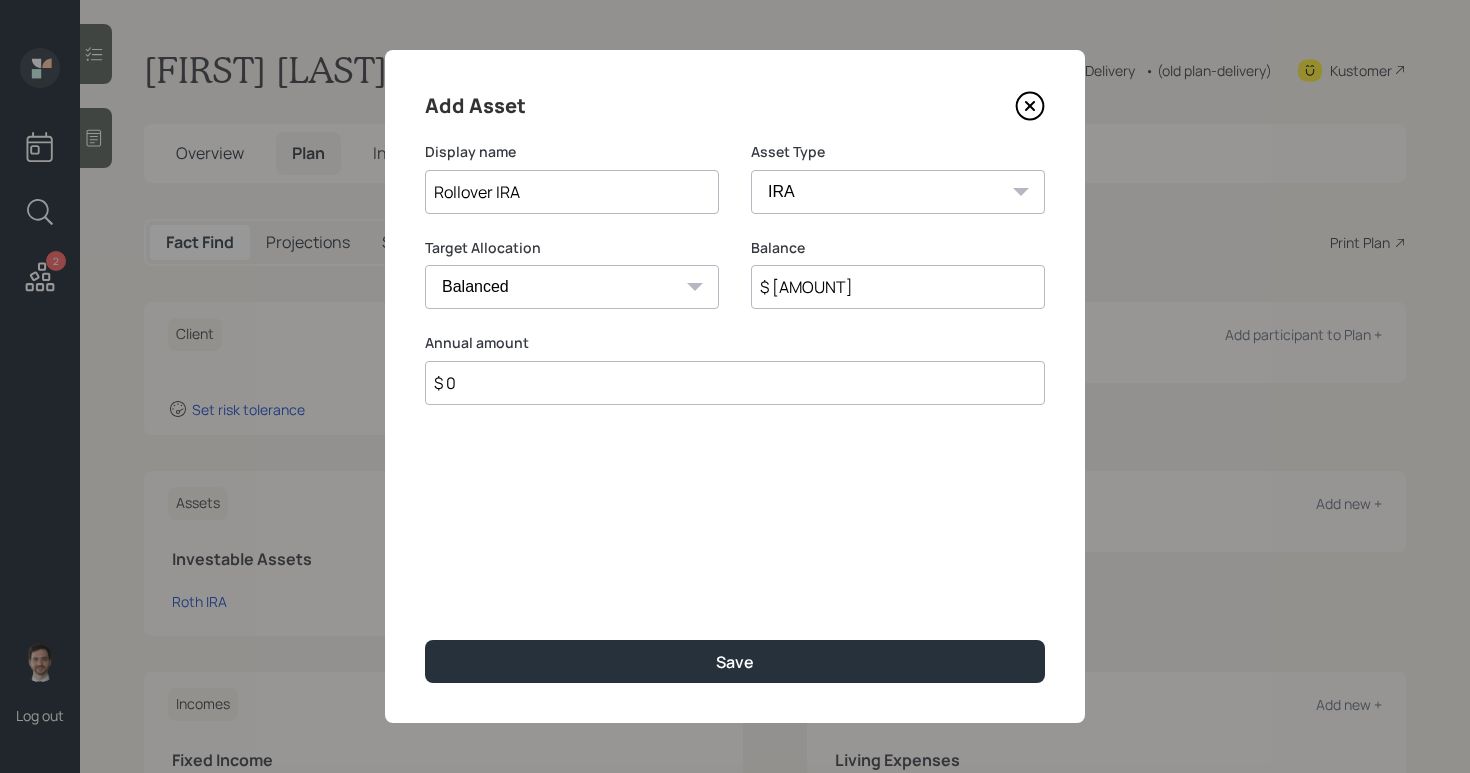 type on "$ 0" 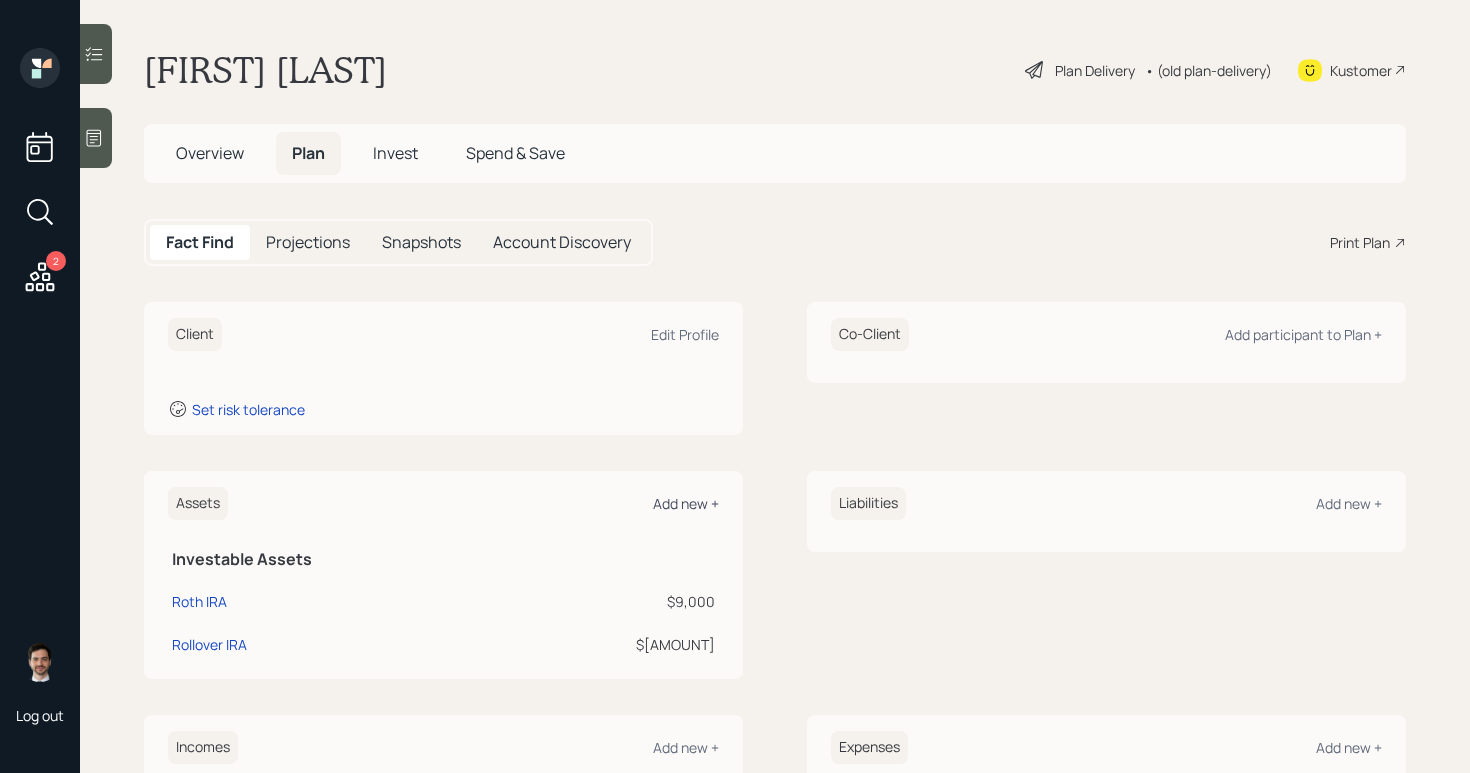 click on "Add new +" at bounding box center [686, 503] 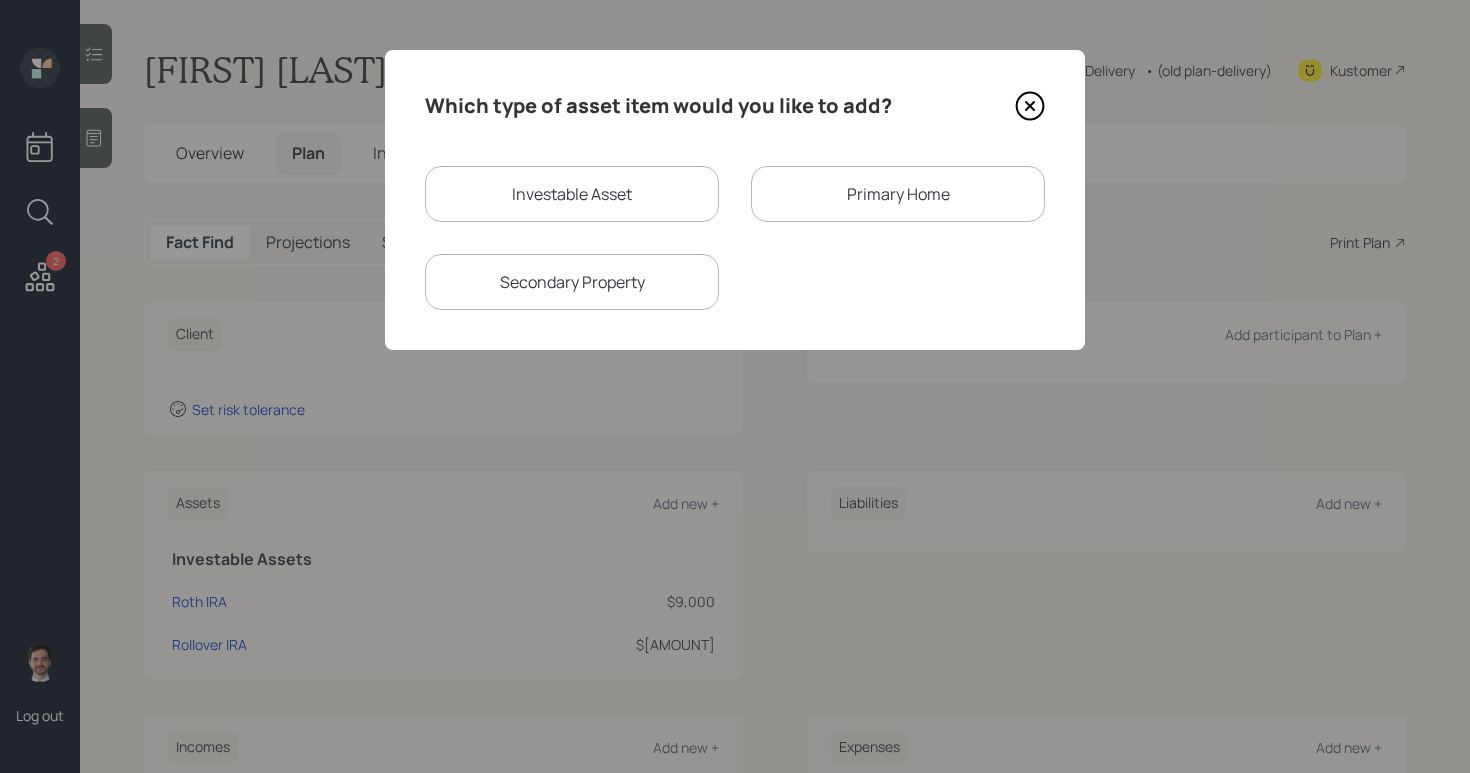 click on "Investable Asset" at bounding box center (572, 194) 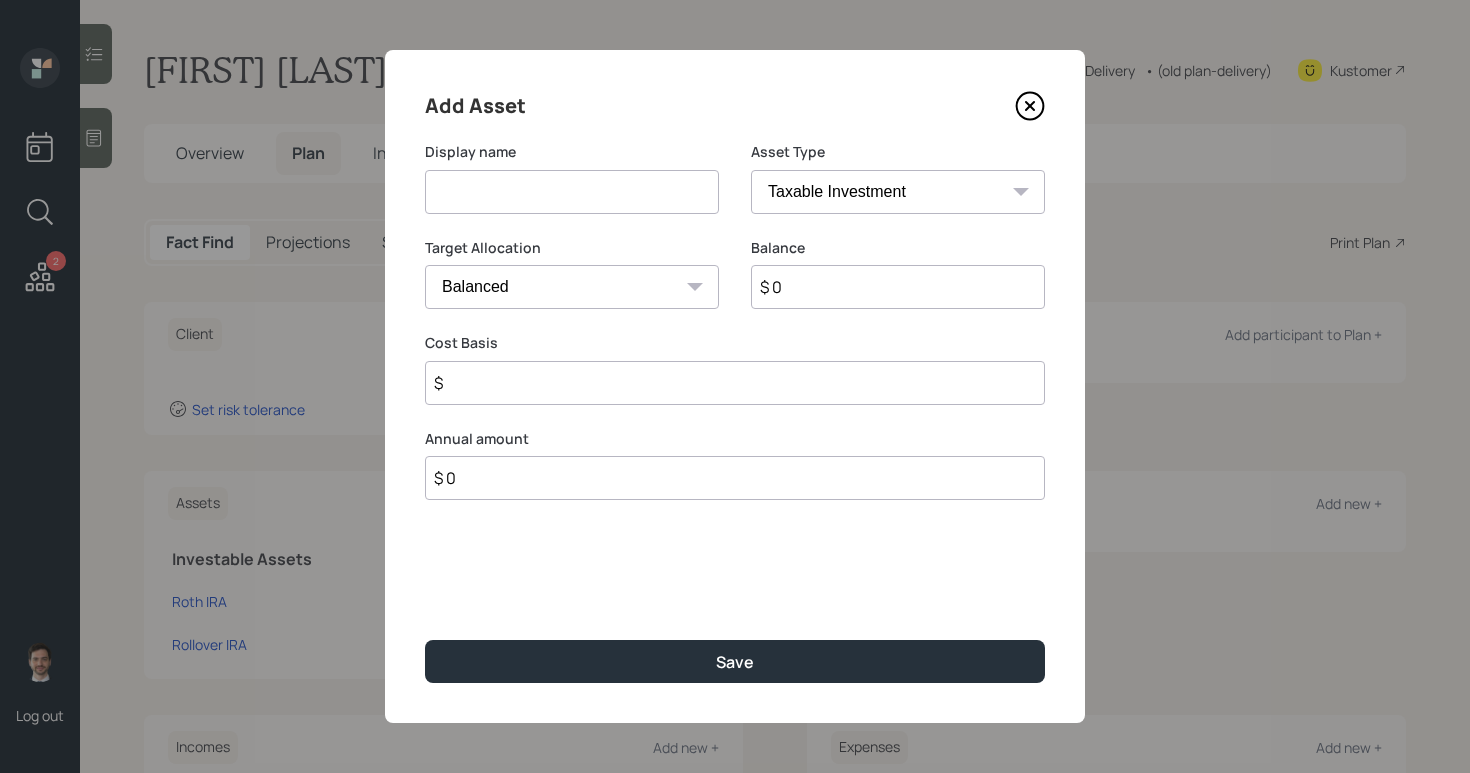 click at bounding box center [572, 192] 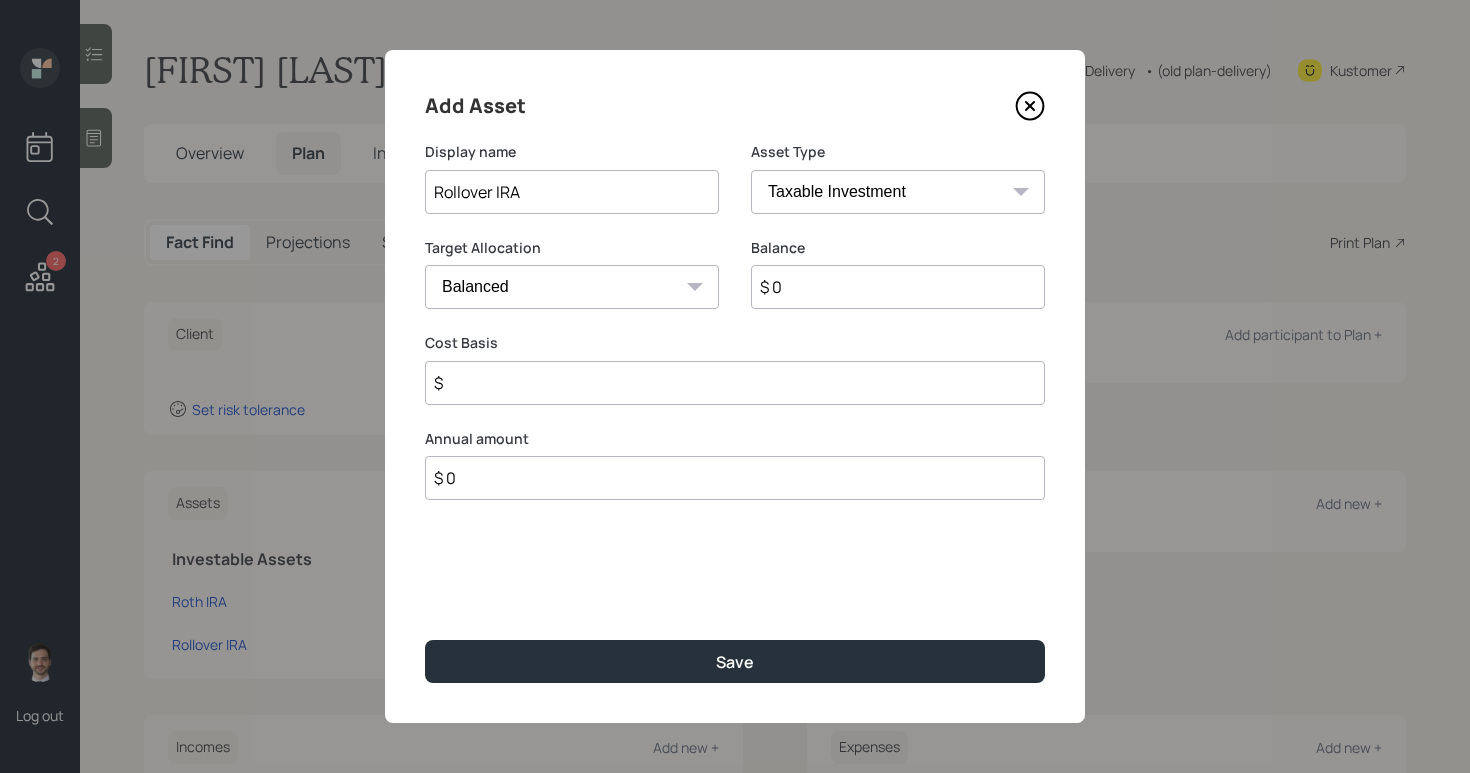 type on "Rollover IRA" 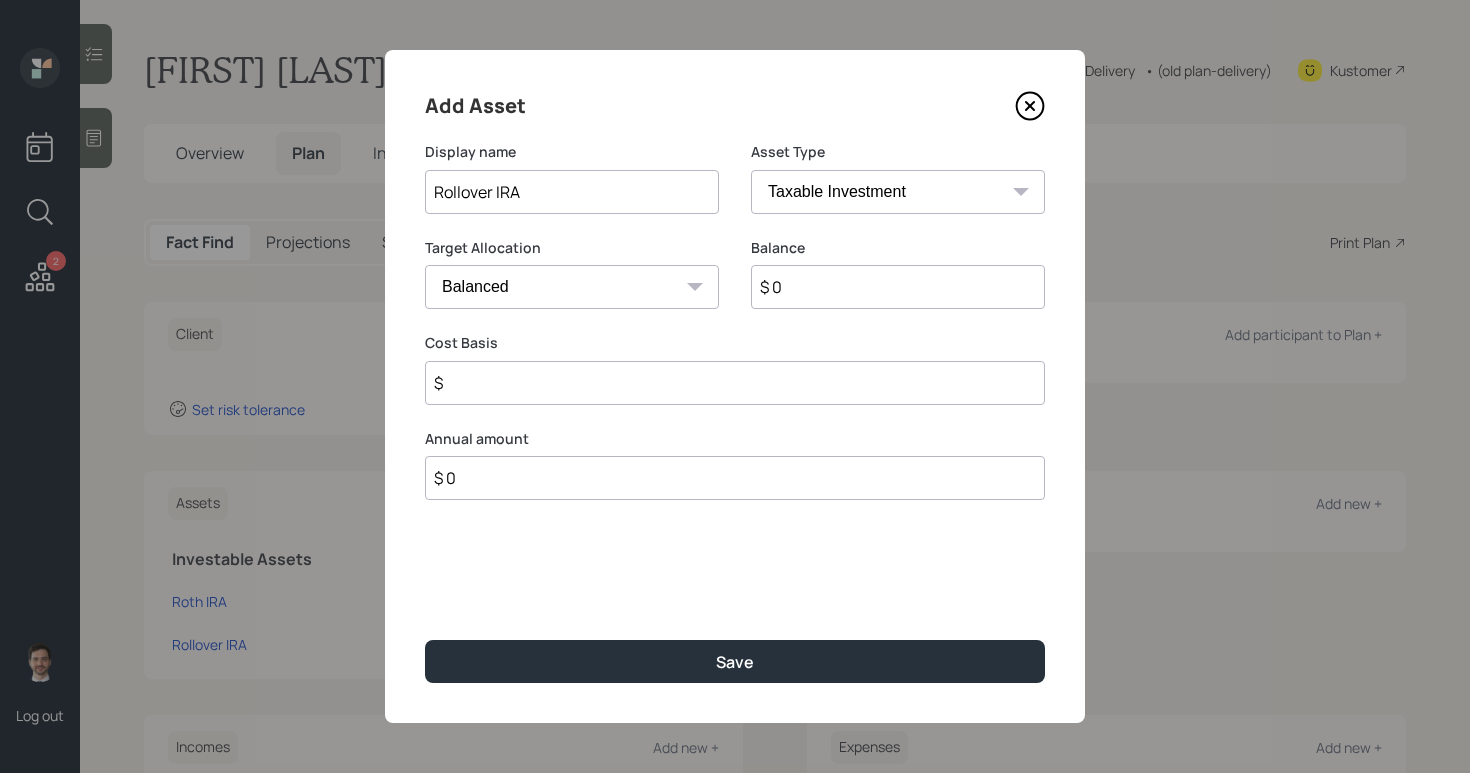select on "ira" 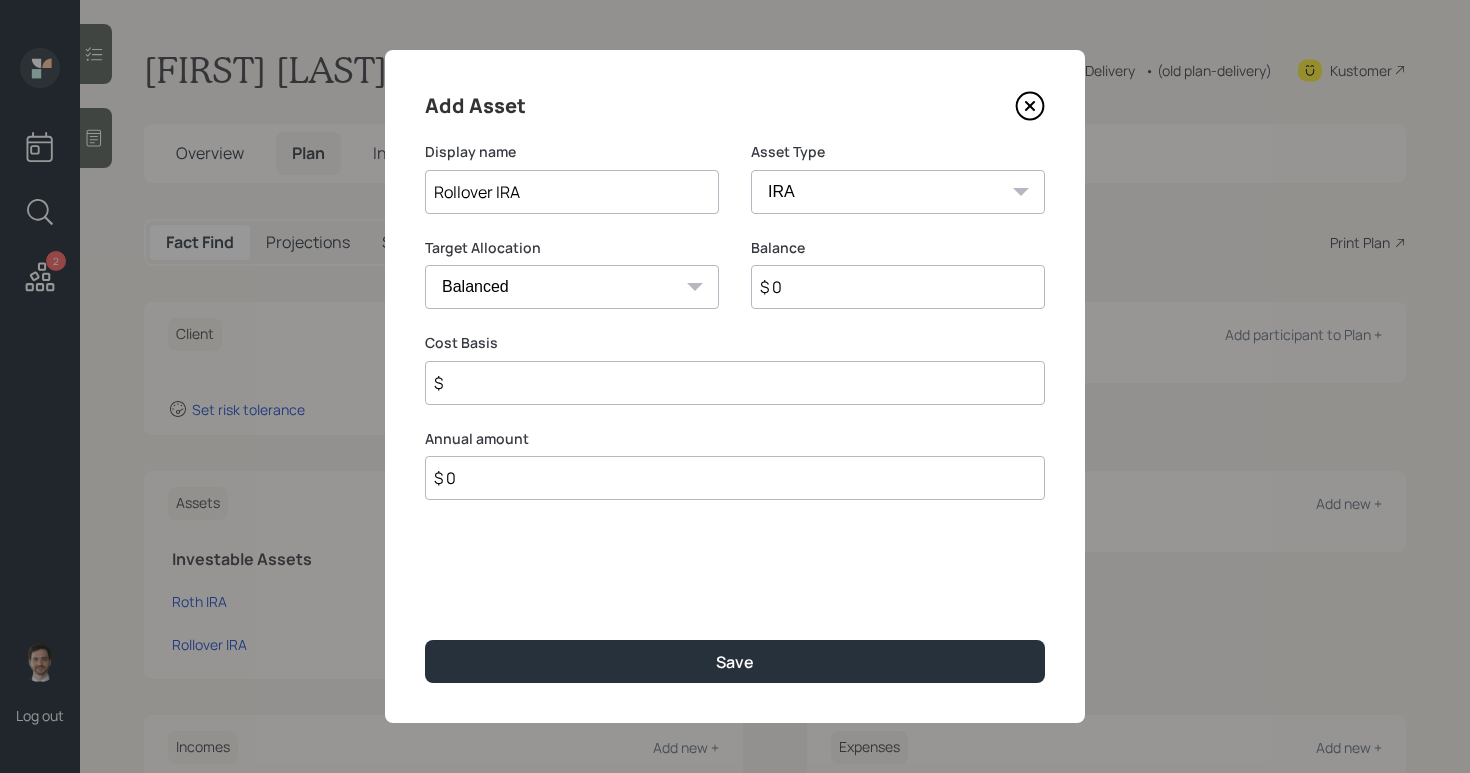 type on "$" 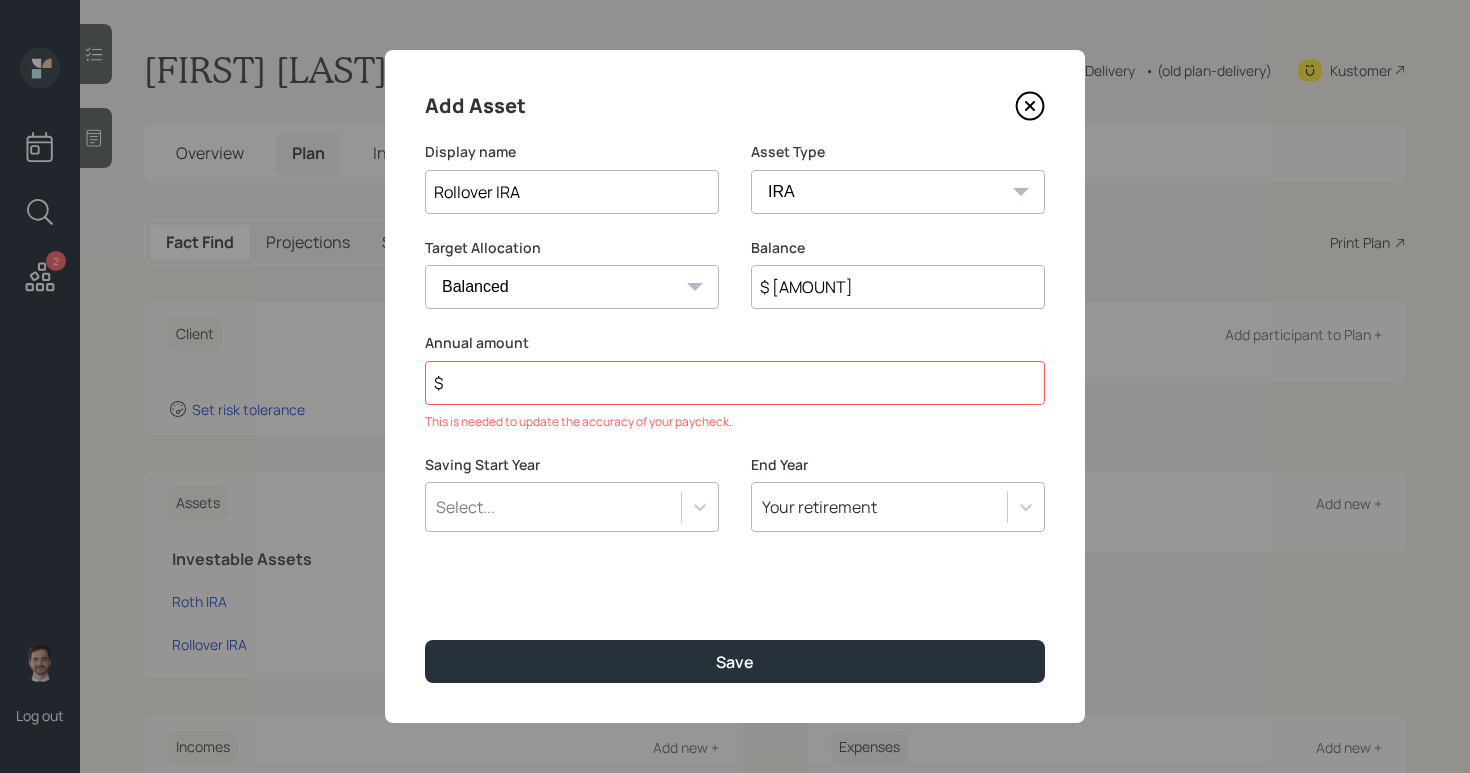 type on "$ [AMOUNT]" 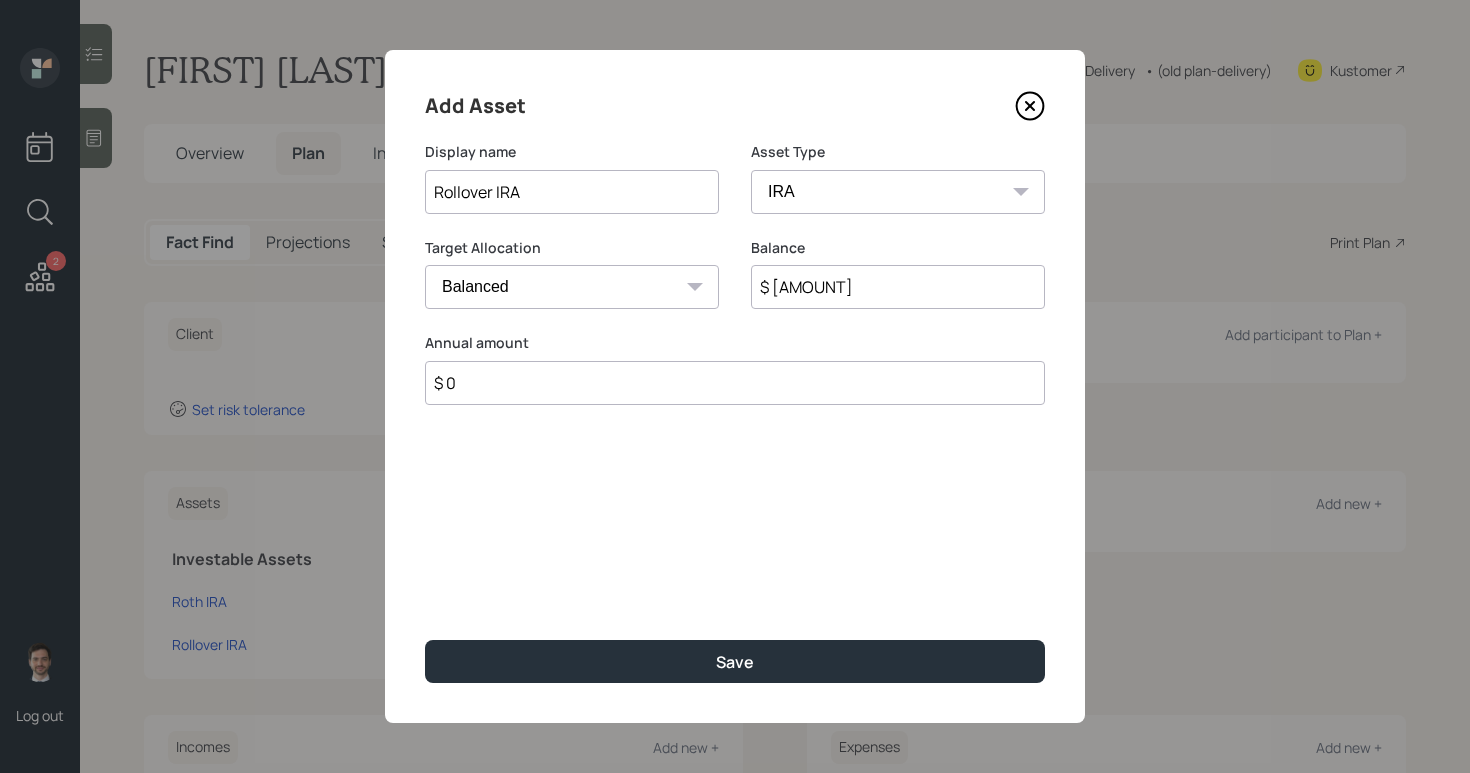 type on "$ 0" 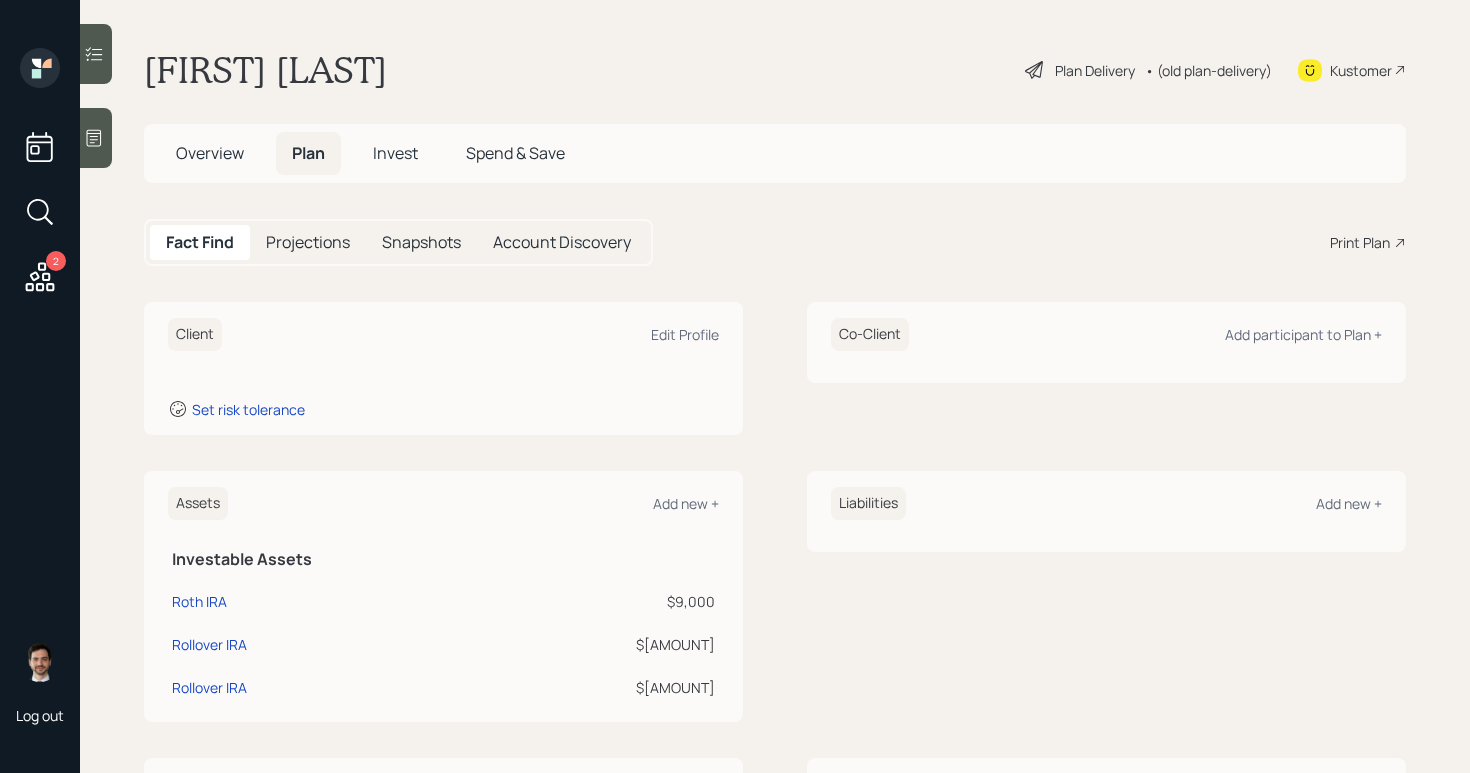 click on "Assets Add new +" at bounding box center [443, 503] 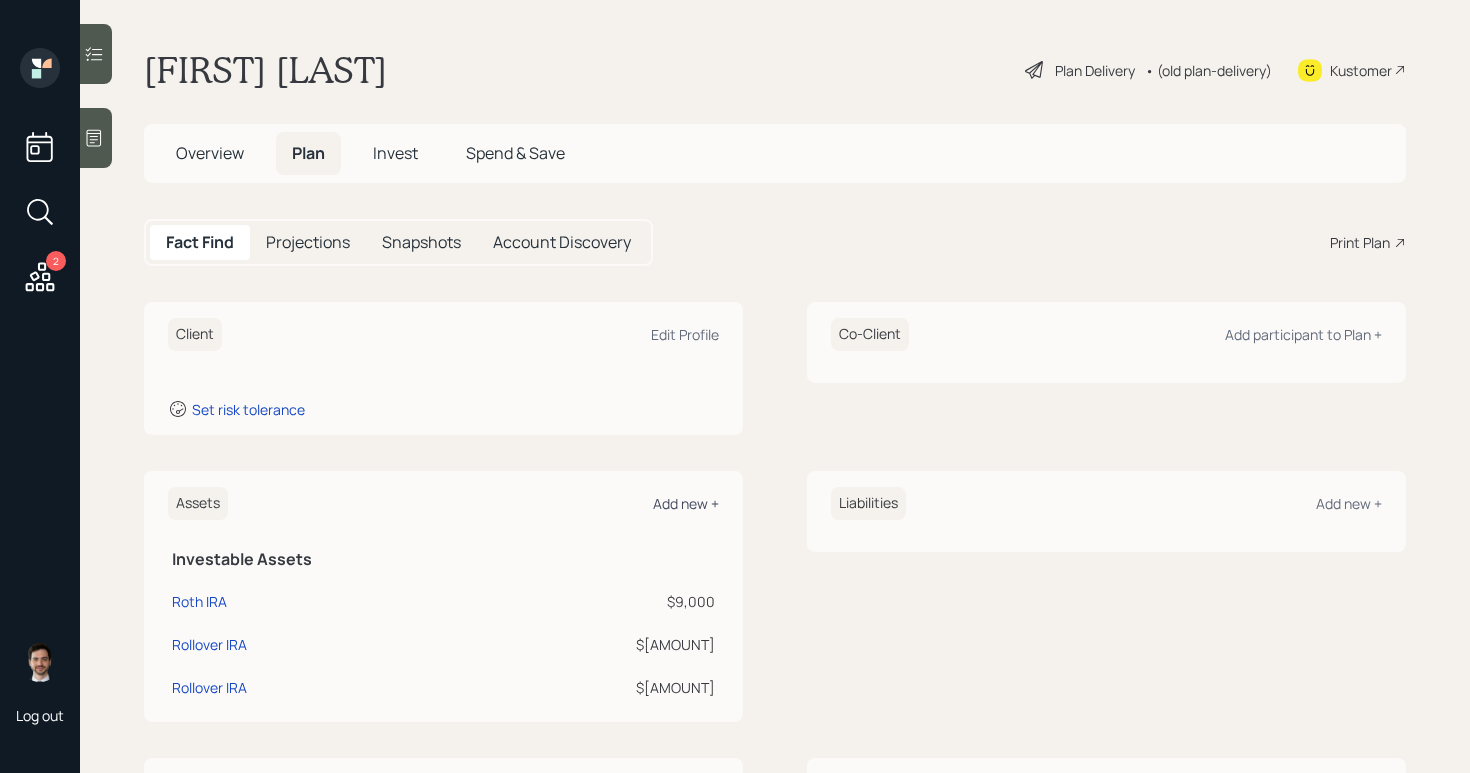 click on "Add new +" at bounding box center (686, 503) 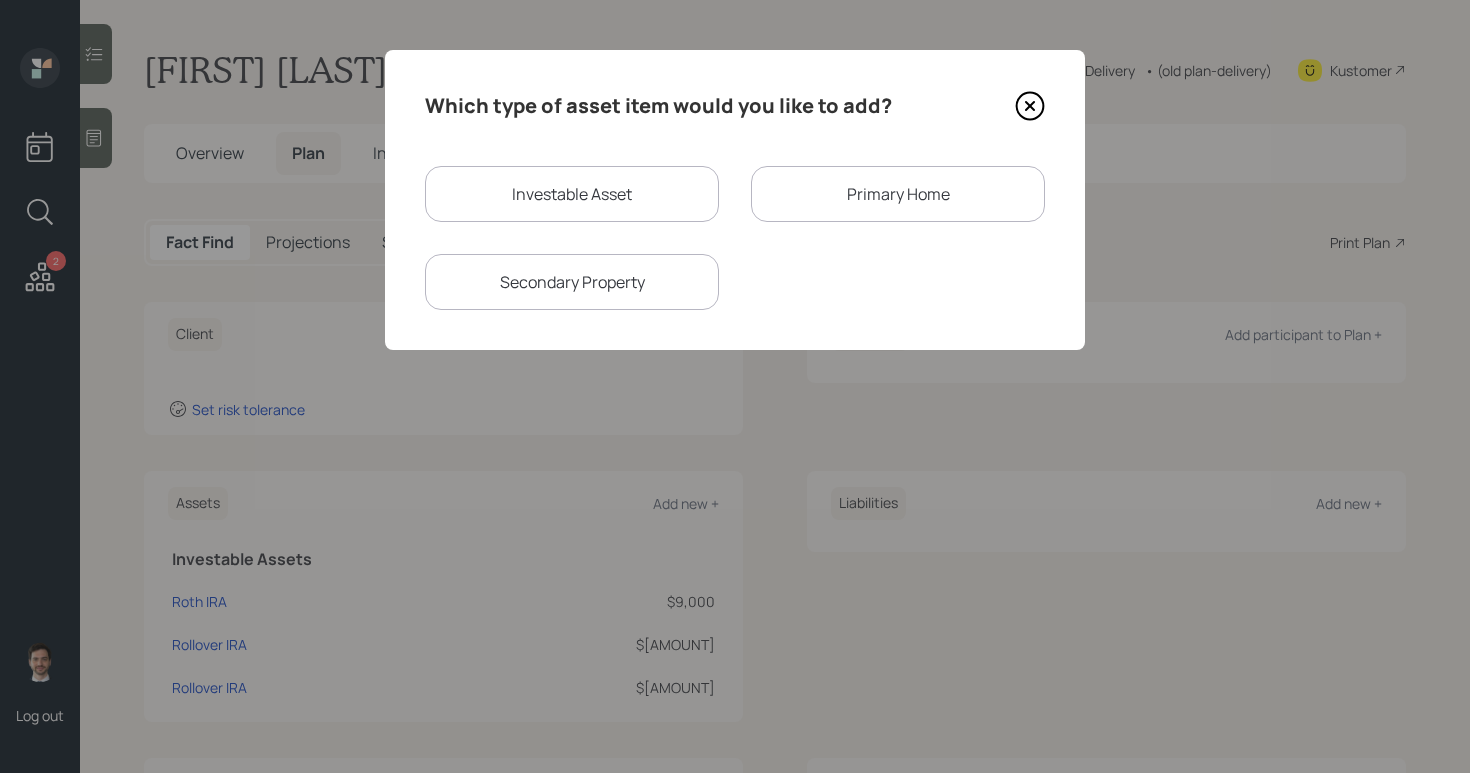 click on "Investable Asset" at bounding box center (572, 194) 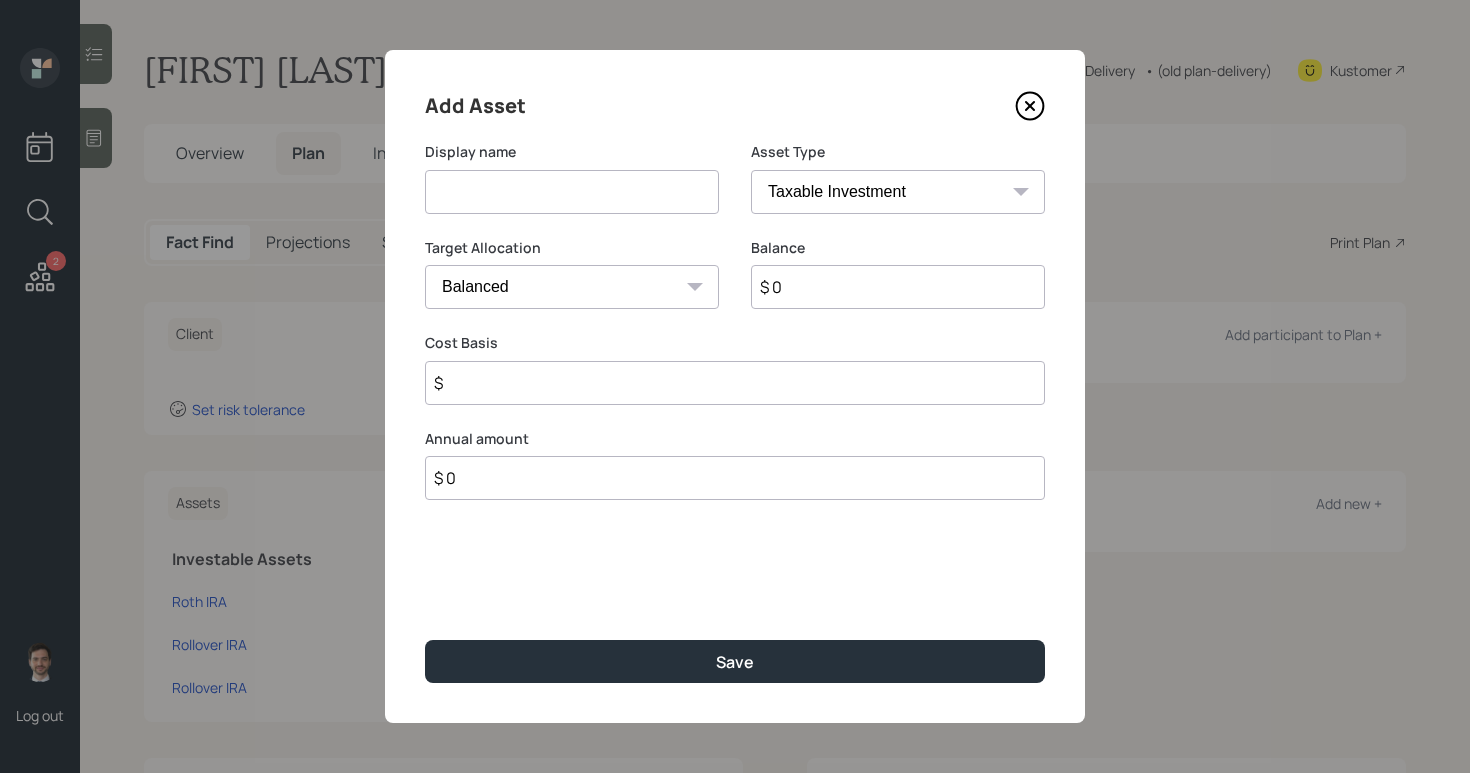 click at bounding box center [572, 192] 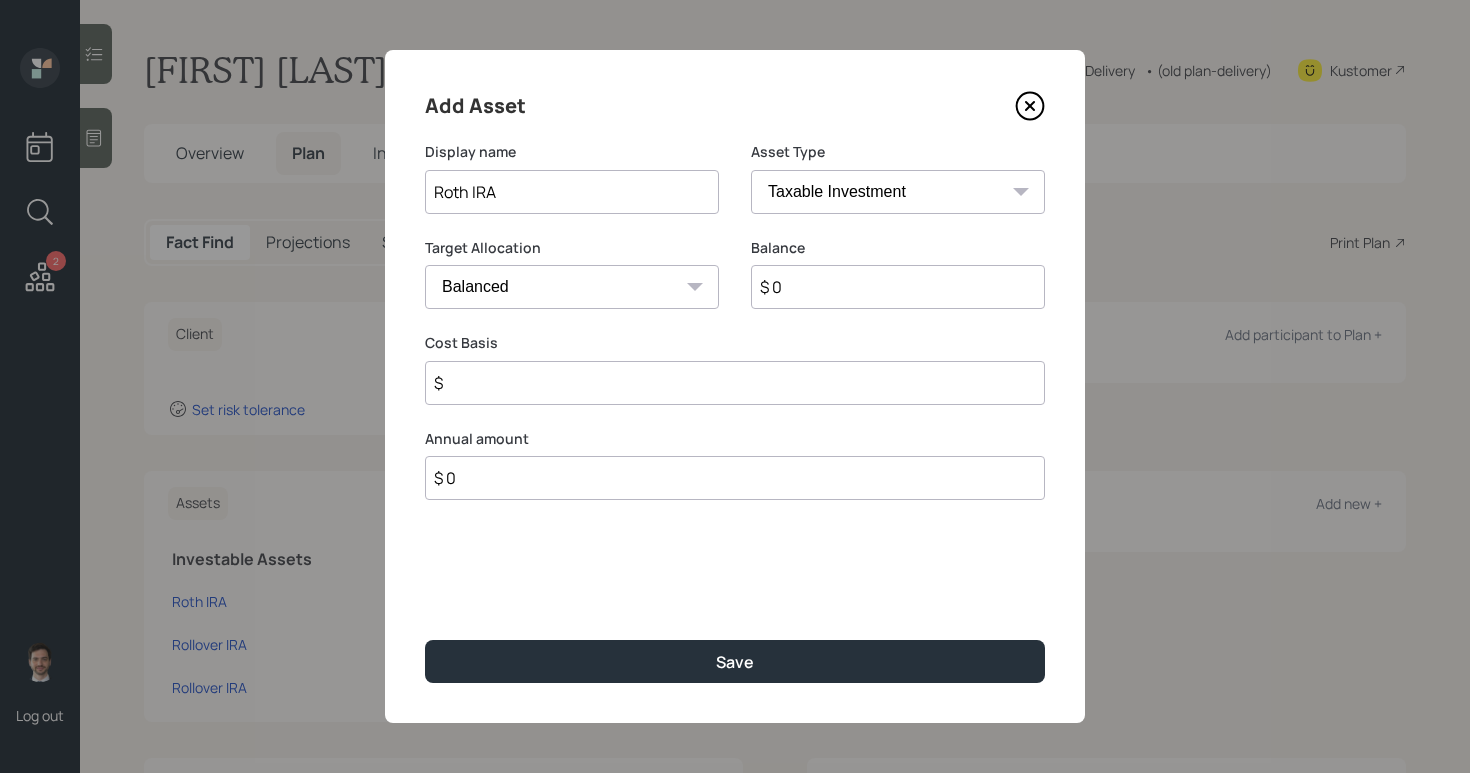 type on "Roth IRA" 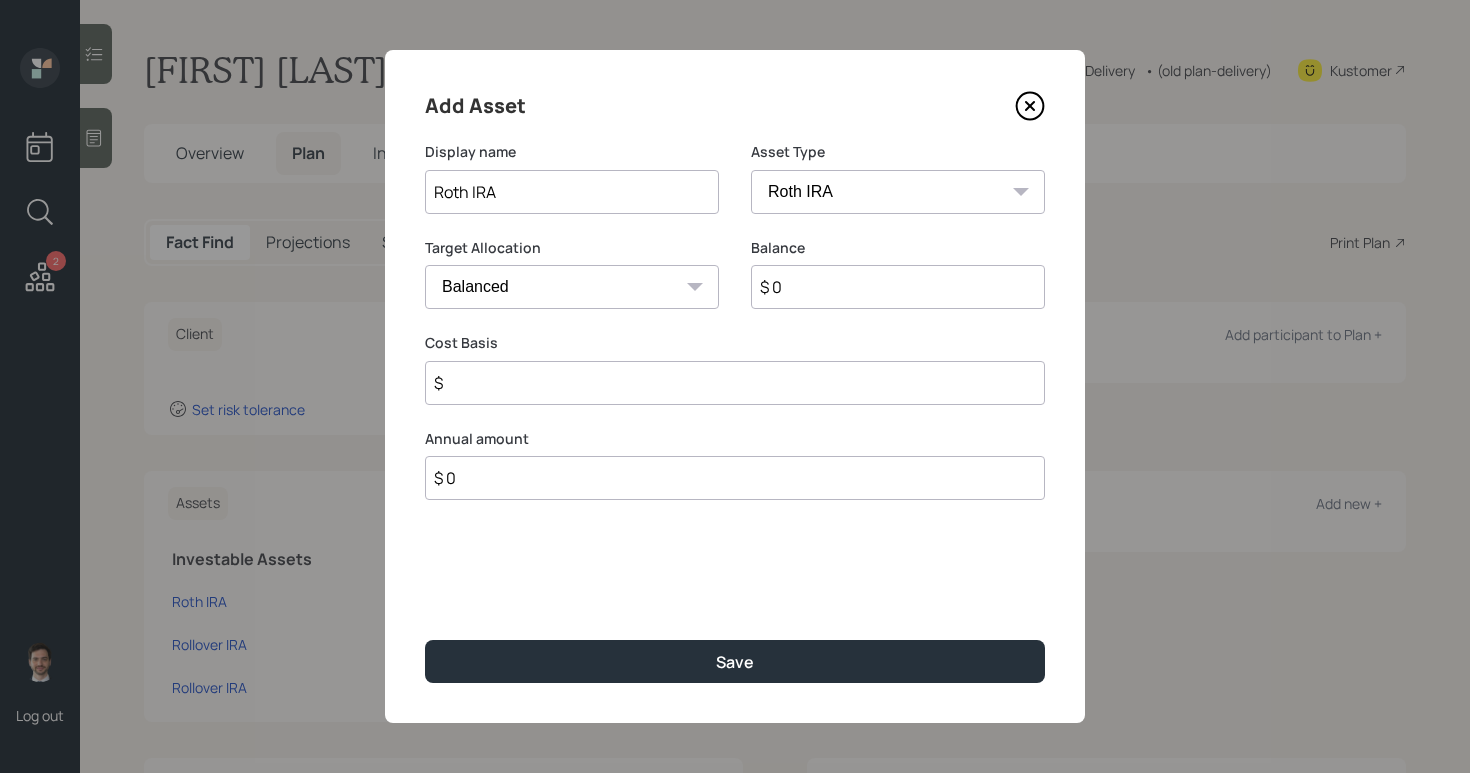 type on "$" 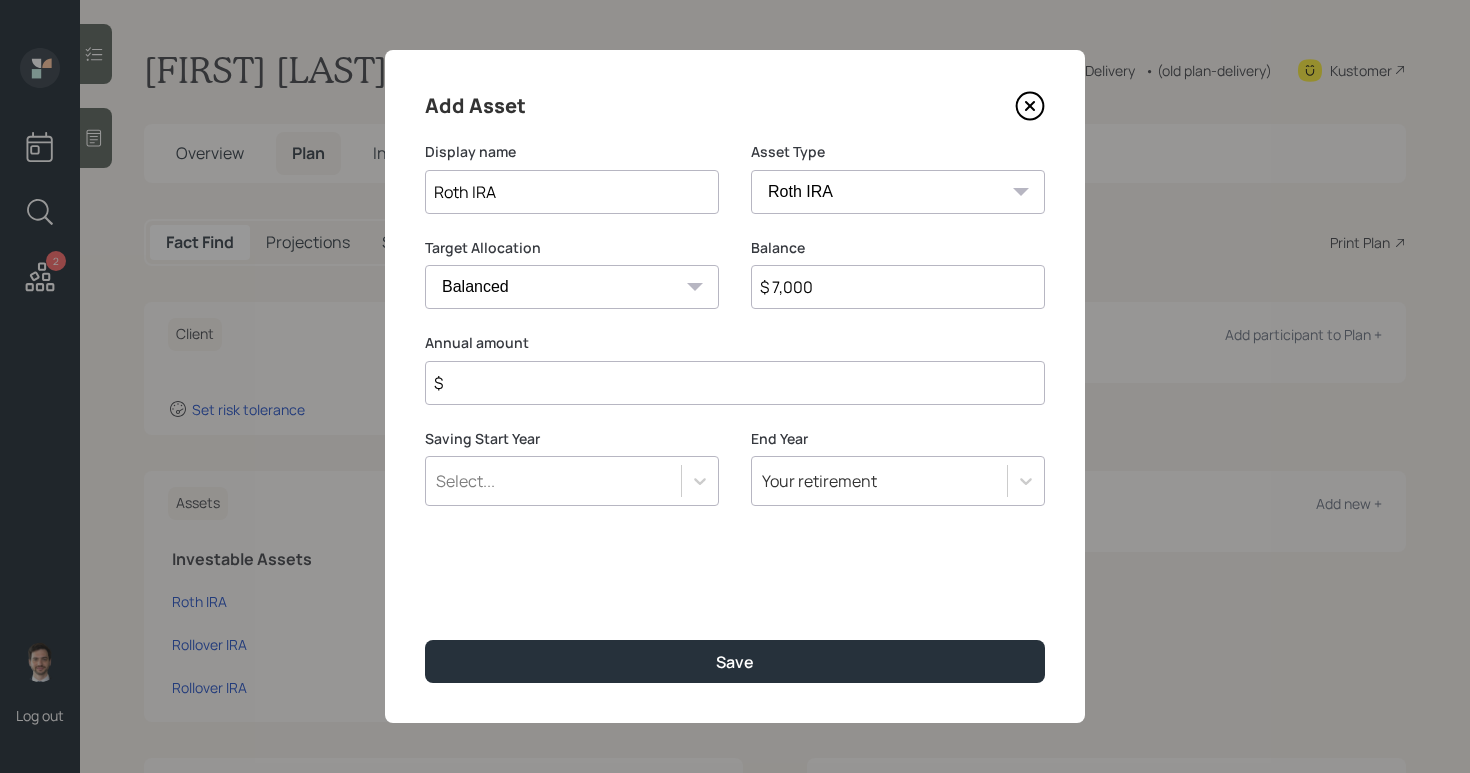 type on "$ 7,000" 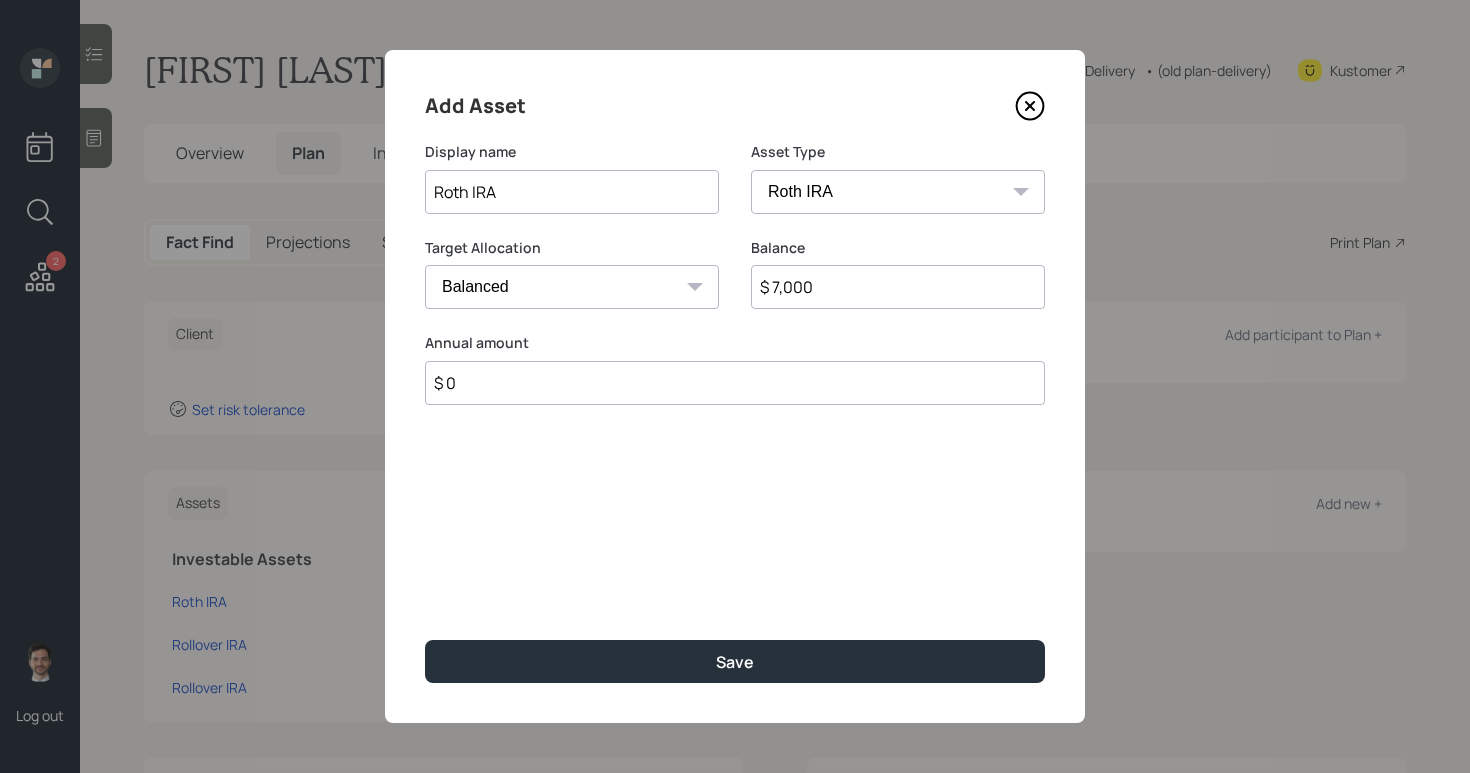 type on "$ 0" 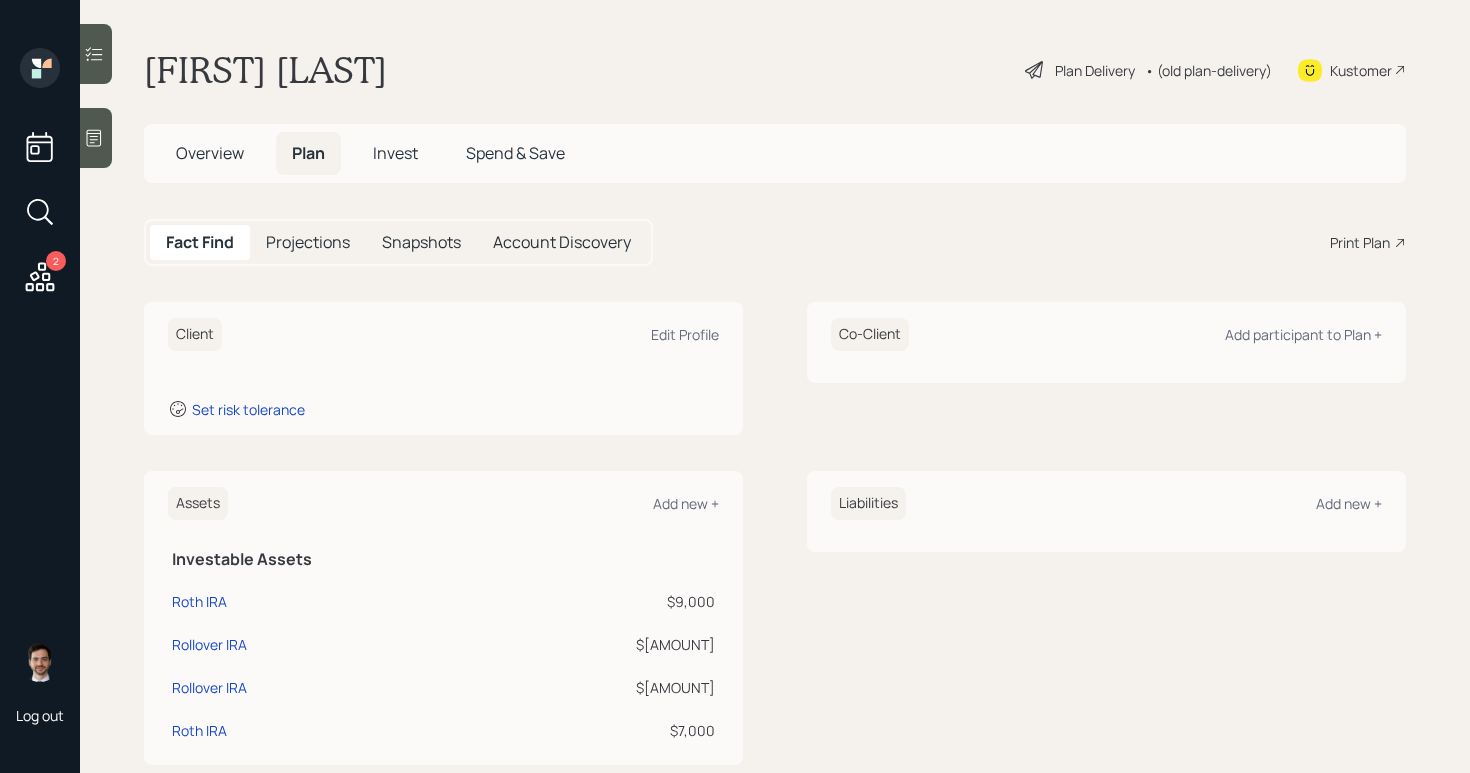 click on "Assets Add new +" at bounding box center [443, 503] 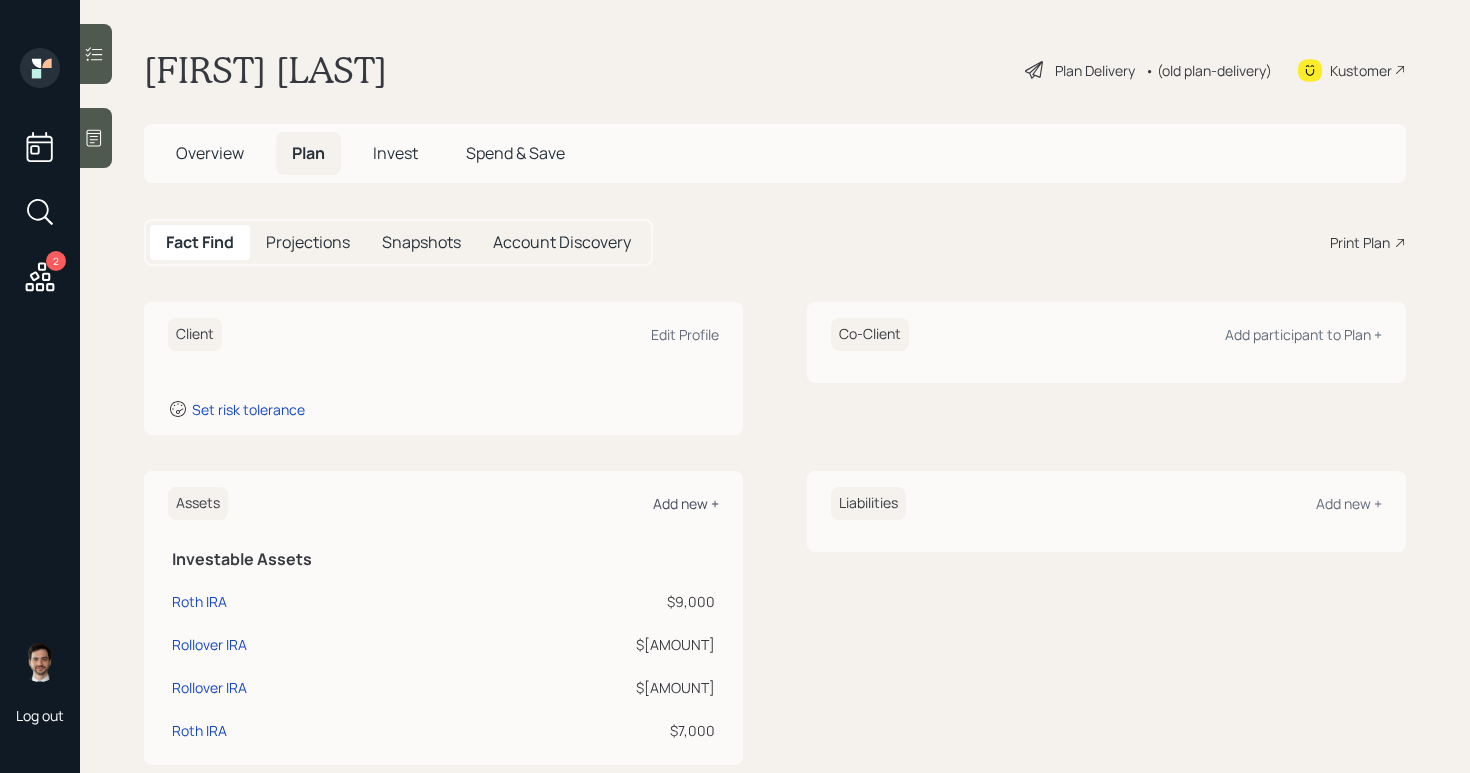 click on "Add new +" at bounding box center (686, 503) 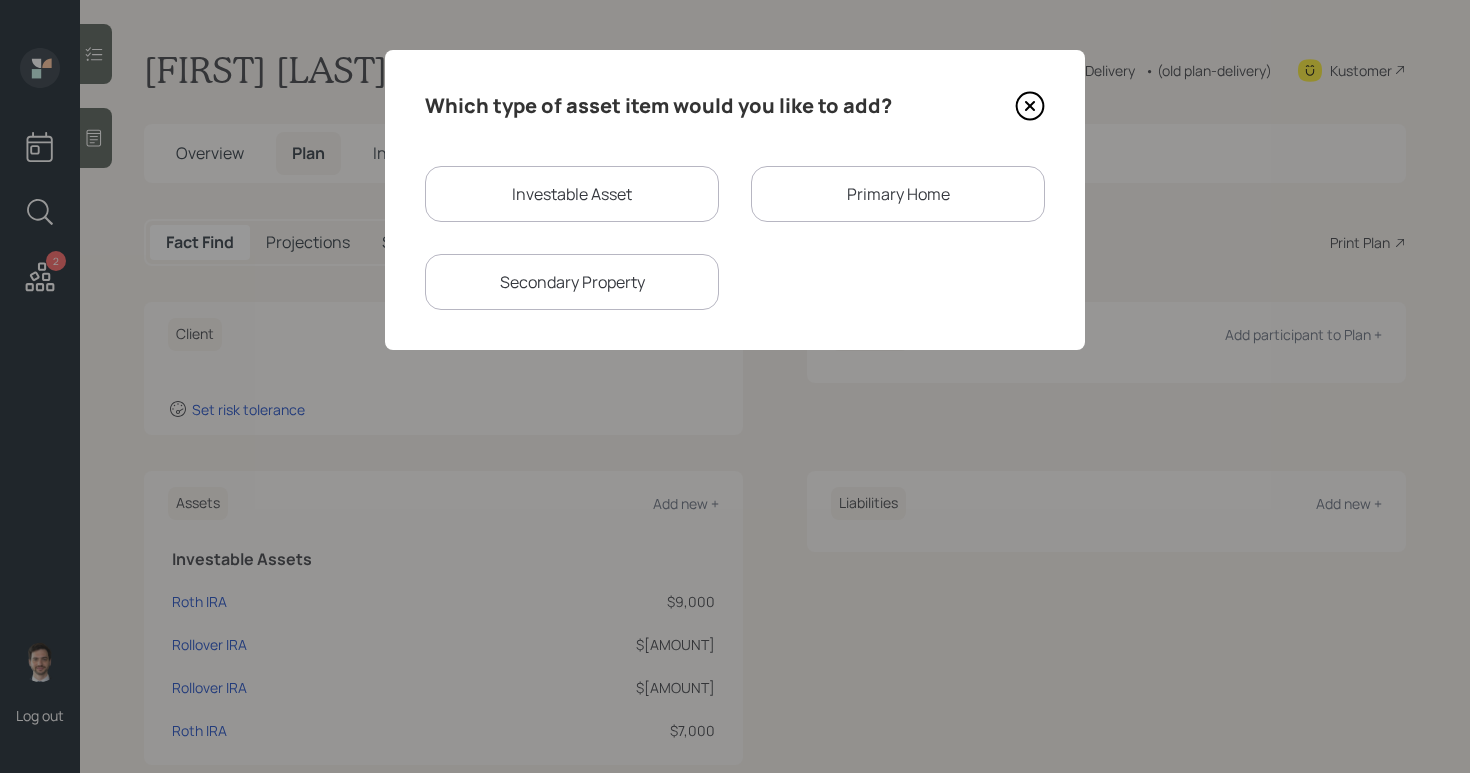 click on "Investable Asset" at bounding box center (572, 194) 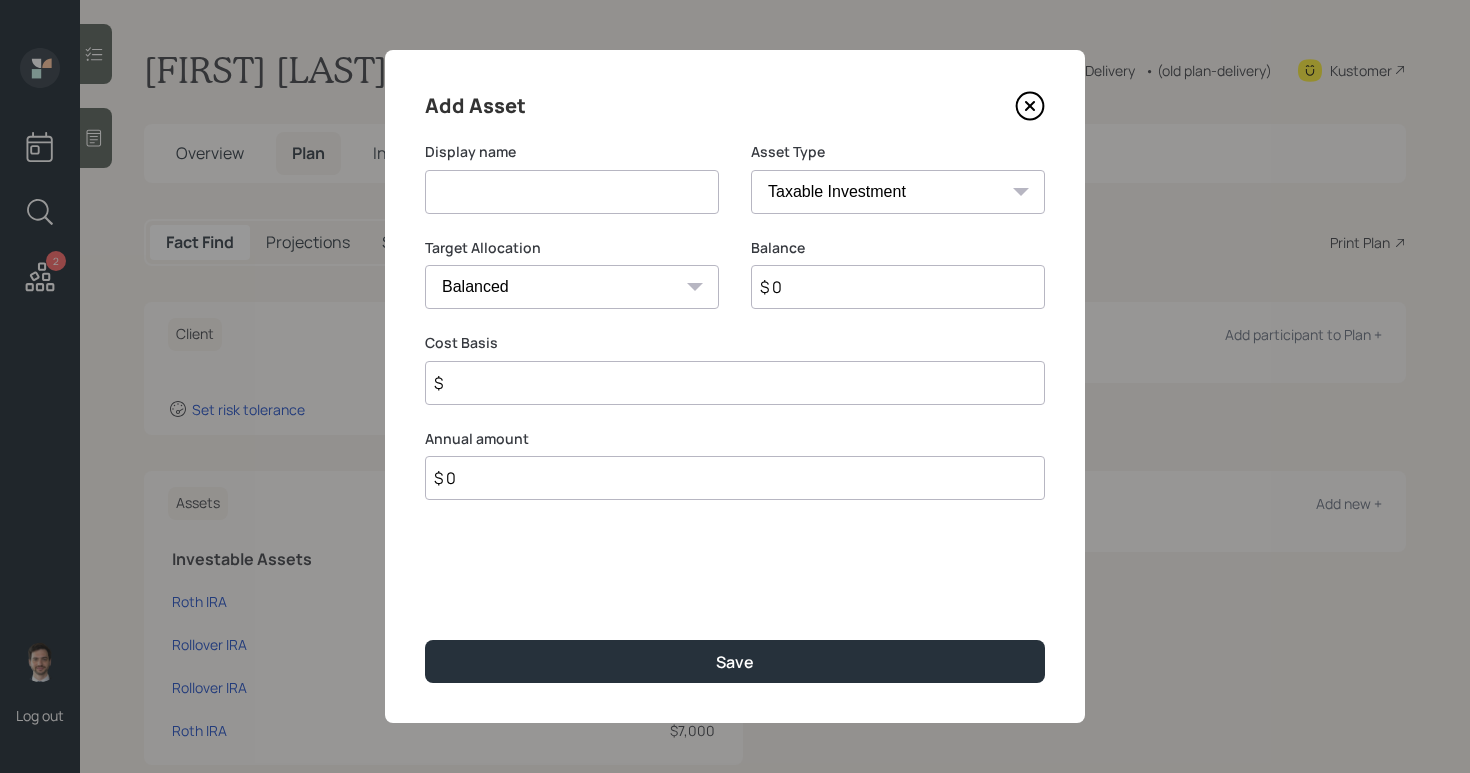 click at bounding box center (572, 192) 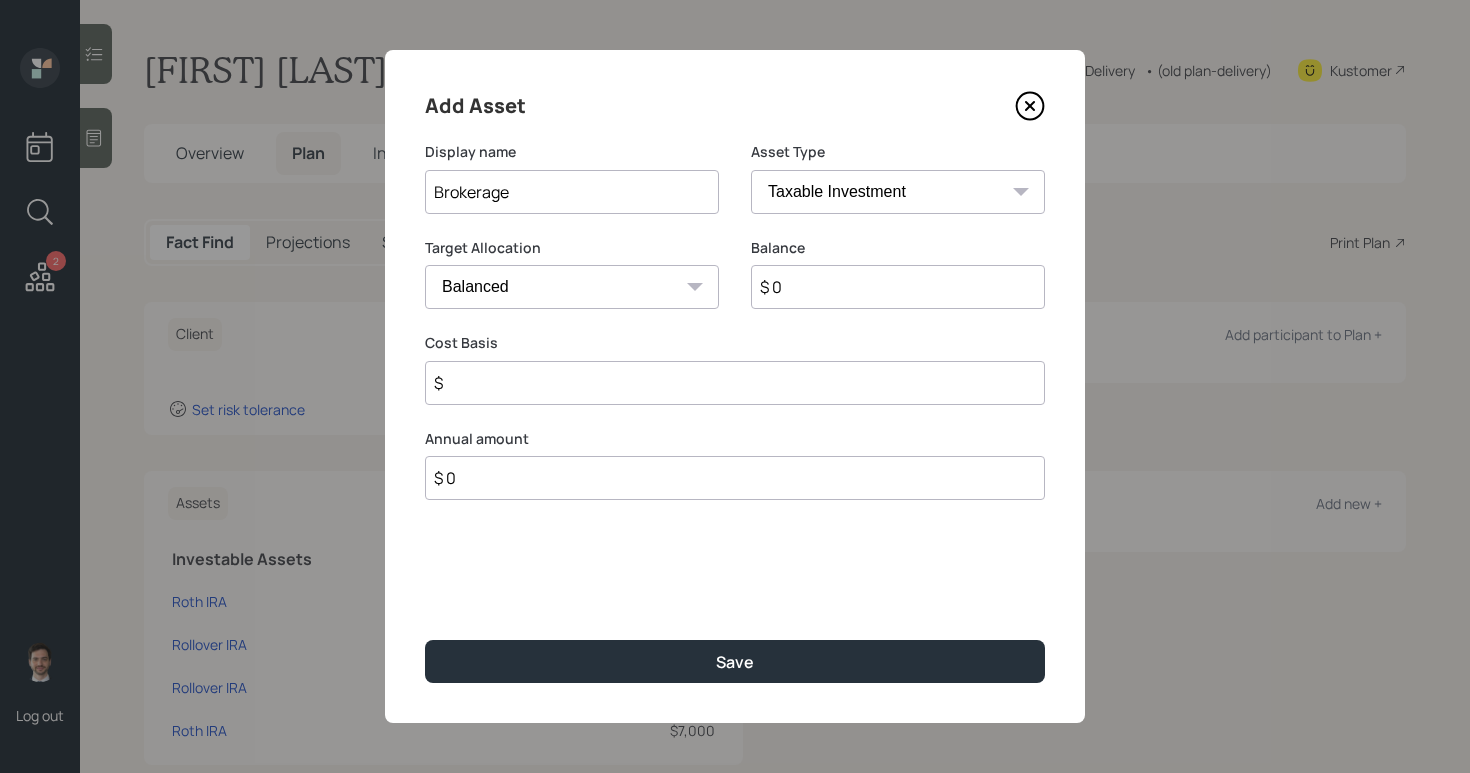 type on "Brokerage" 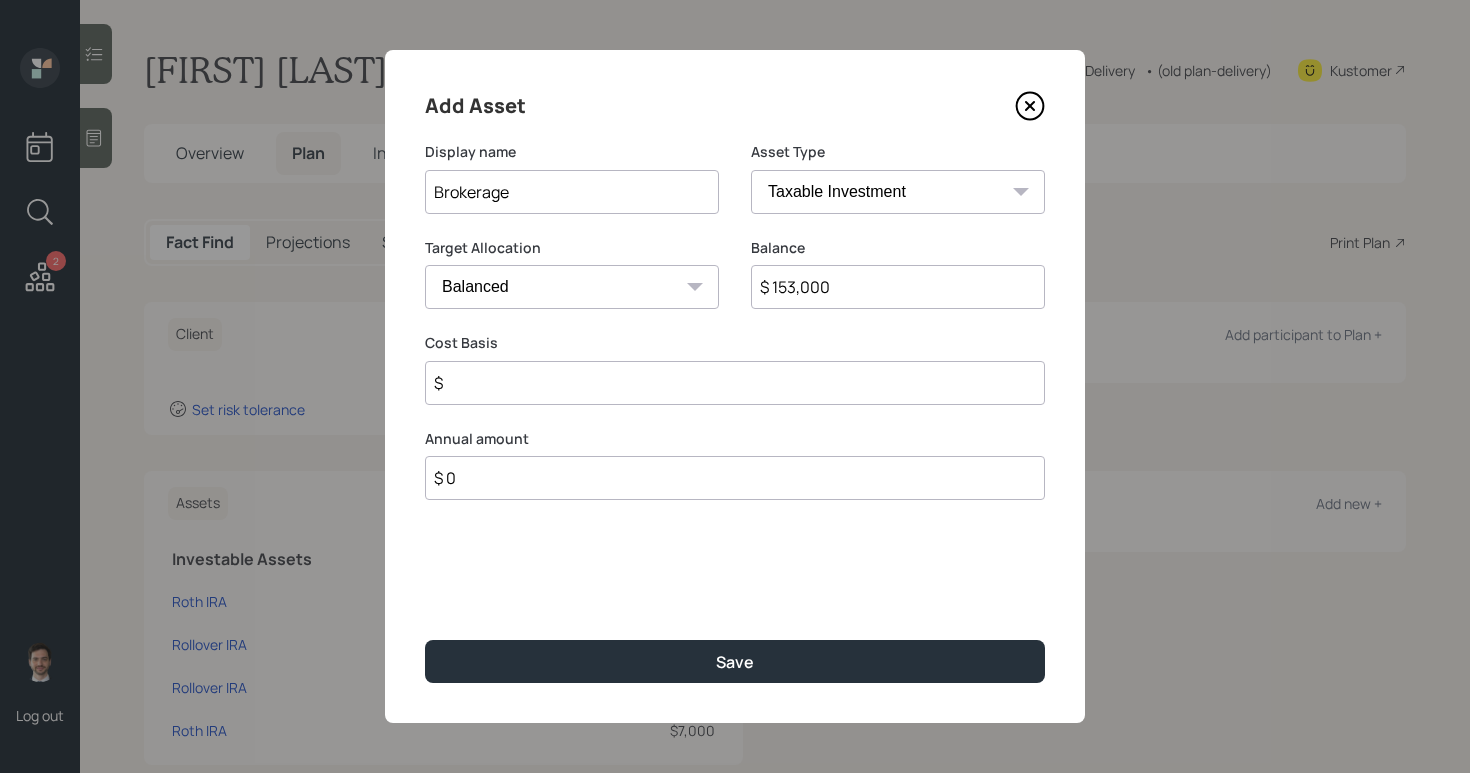 type on "$ 153,000" 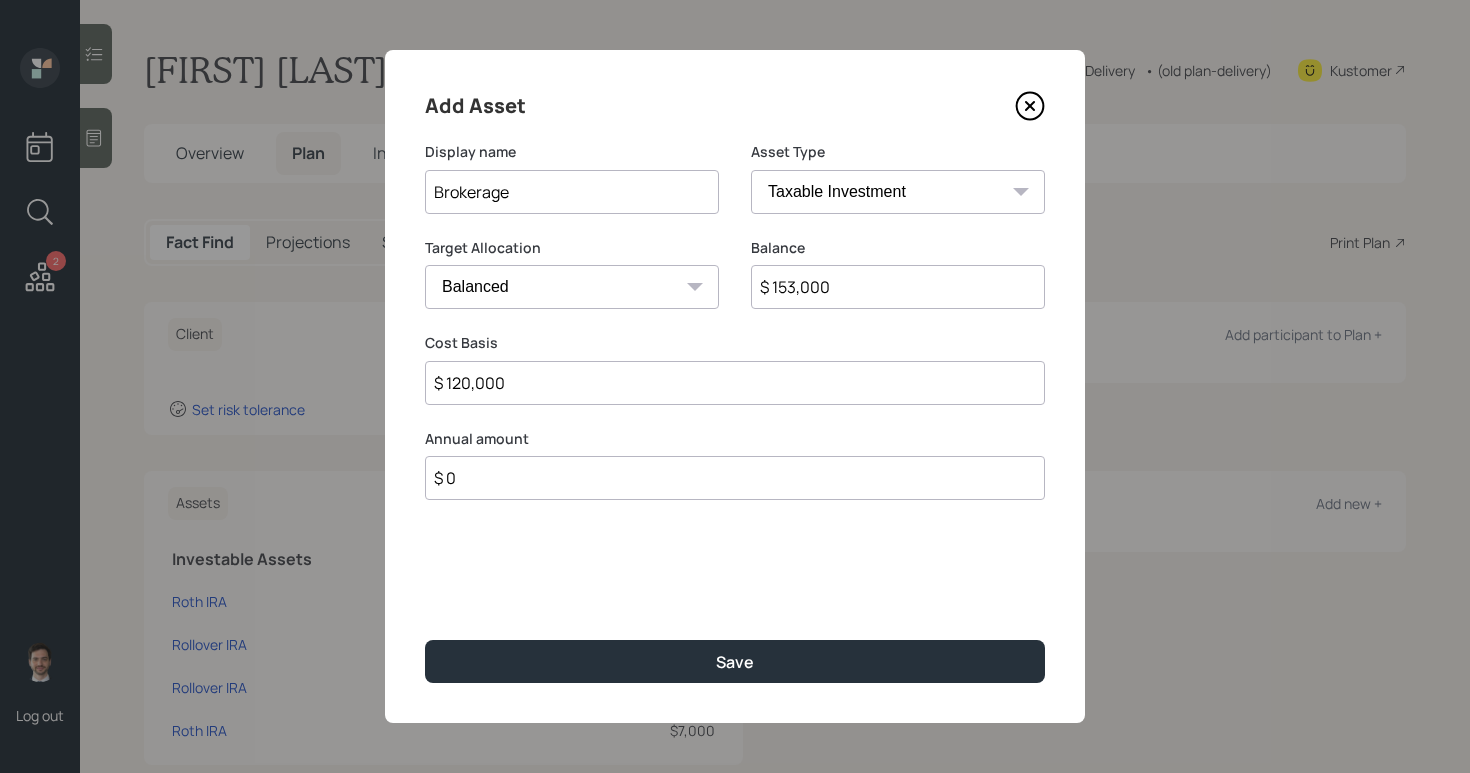 type on "$ 120,000" 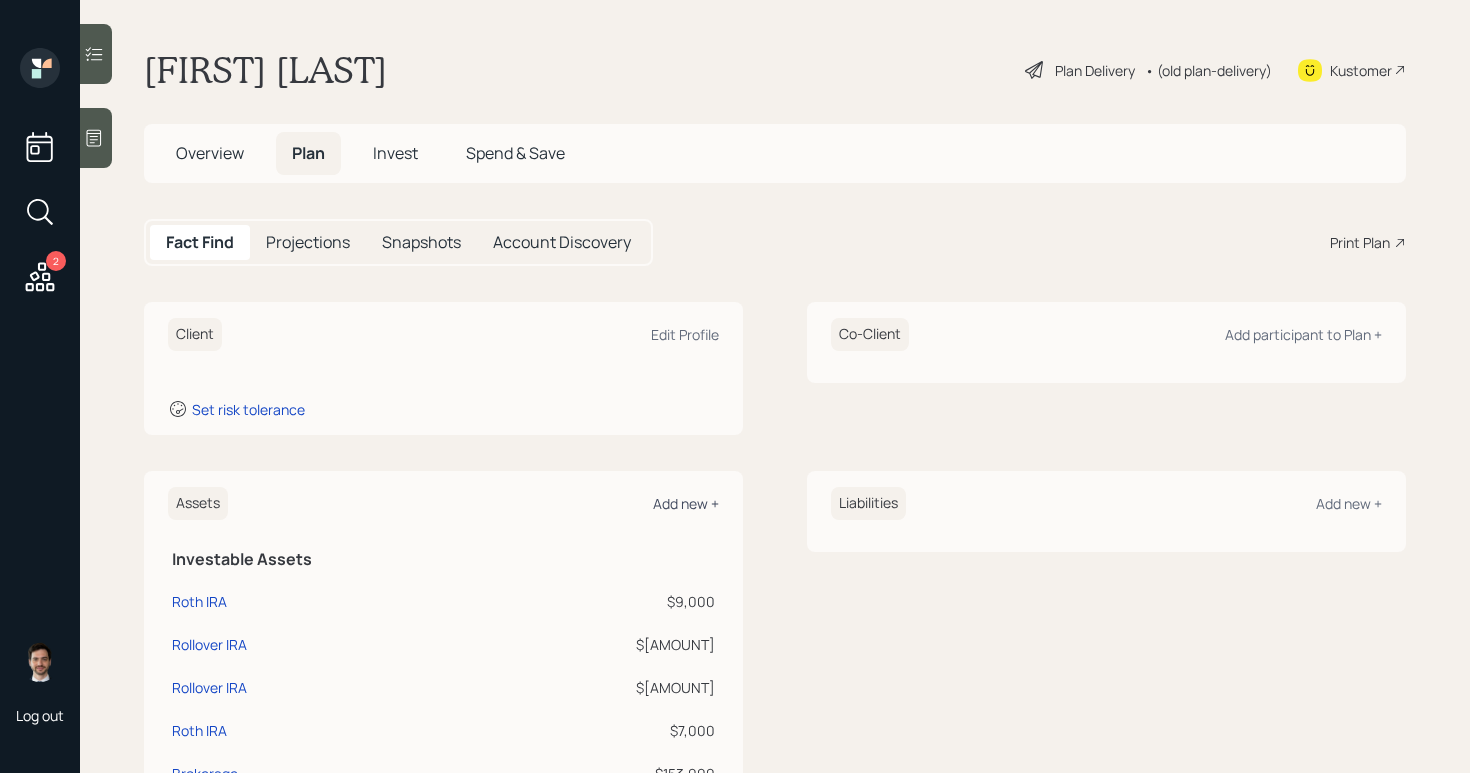 click on "Add new +" at bounding box center [686, 503] 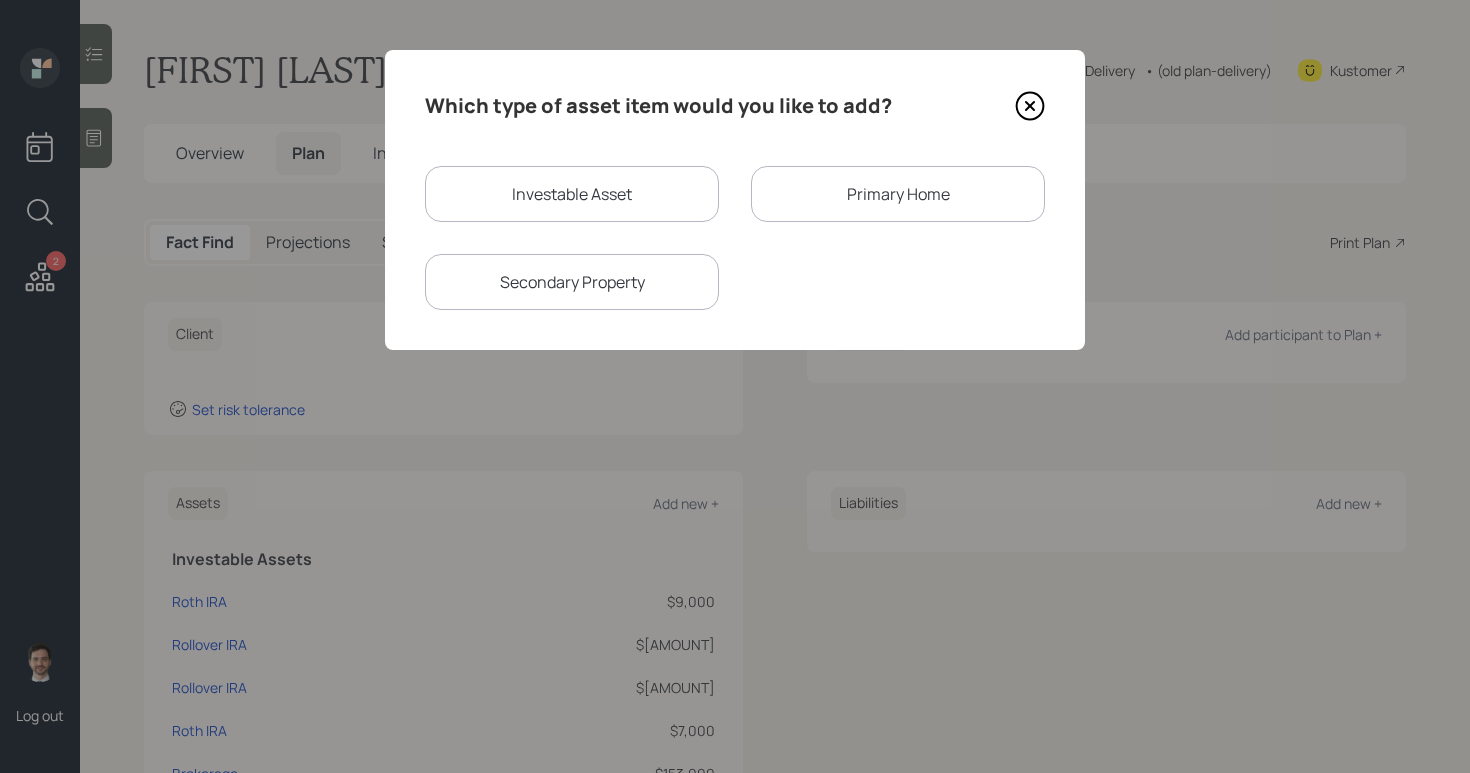 click on "Investable Asset" at bounding box center (572, 194) 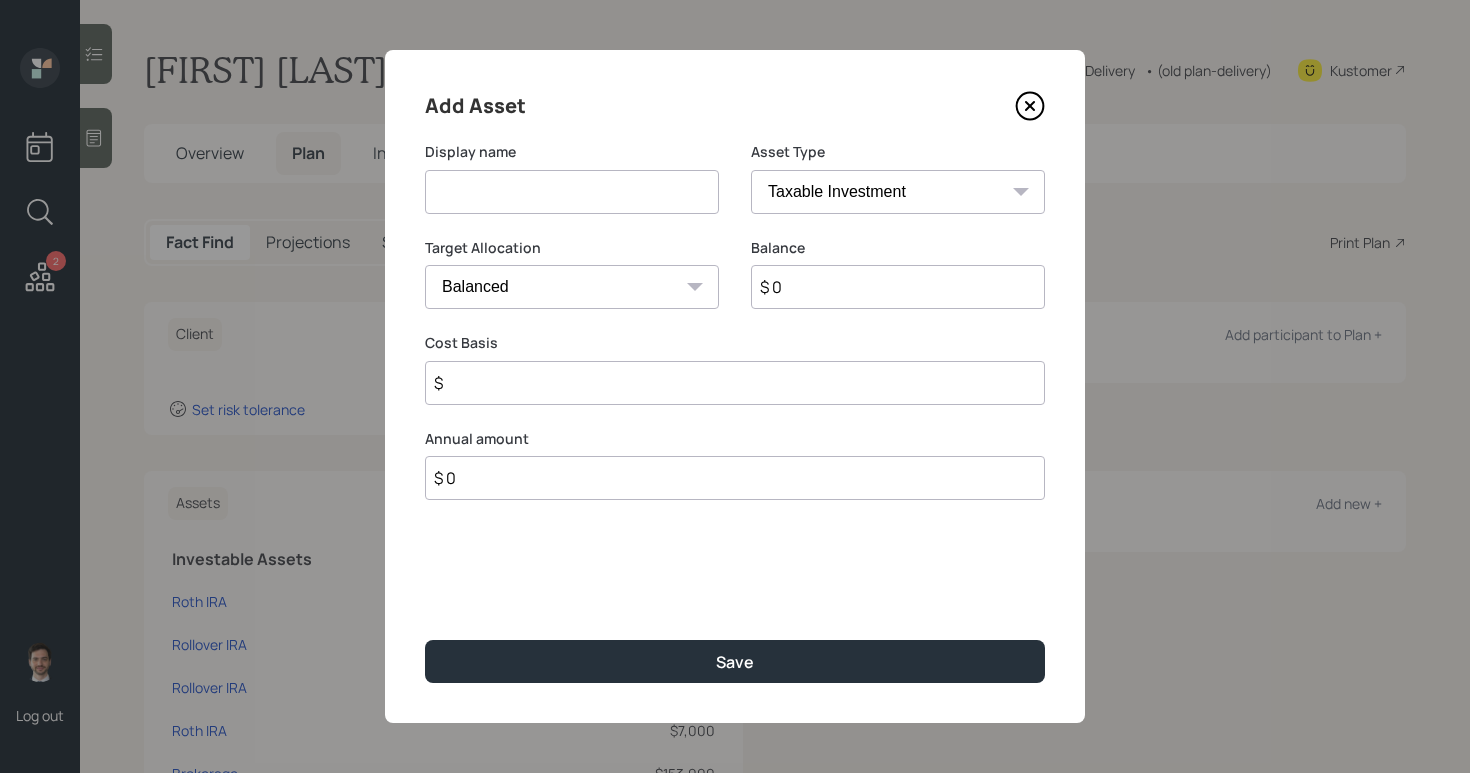 click at bounding box center (572, 192) 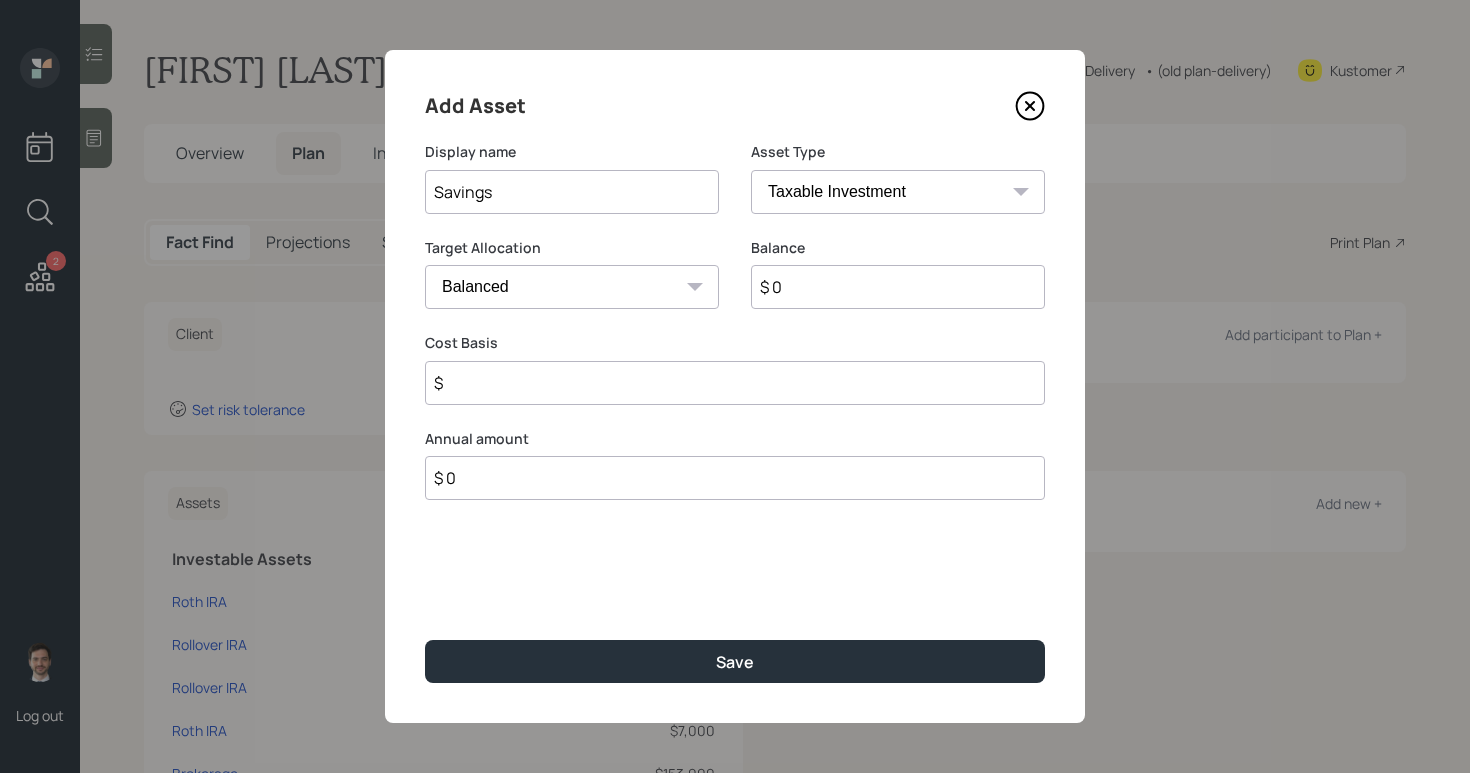 type on "Savings" 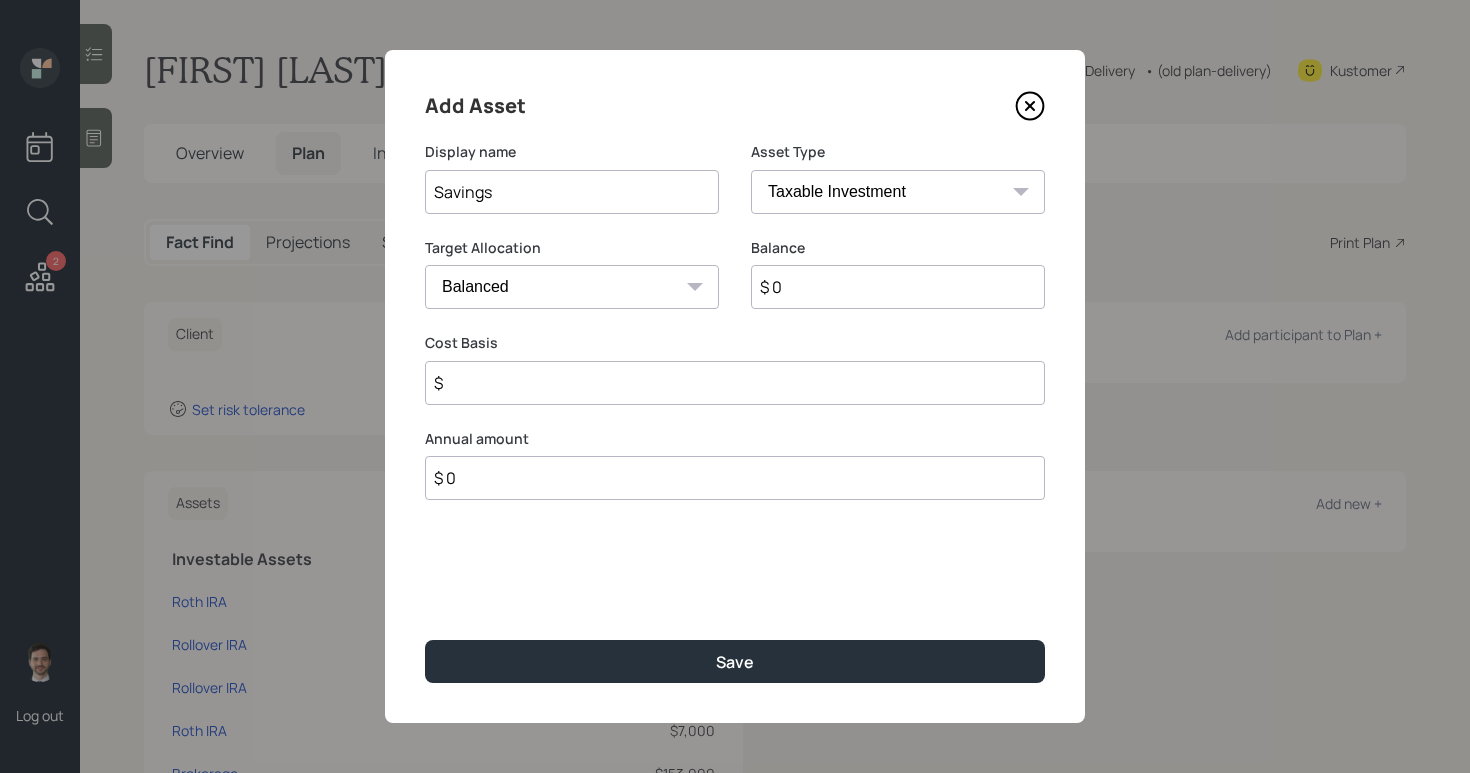 select on "uninvested" 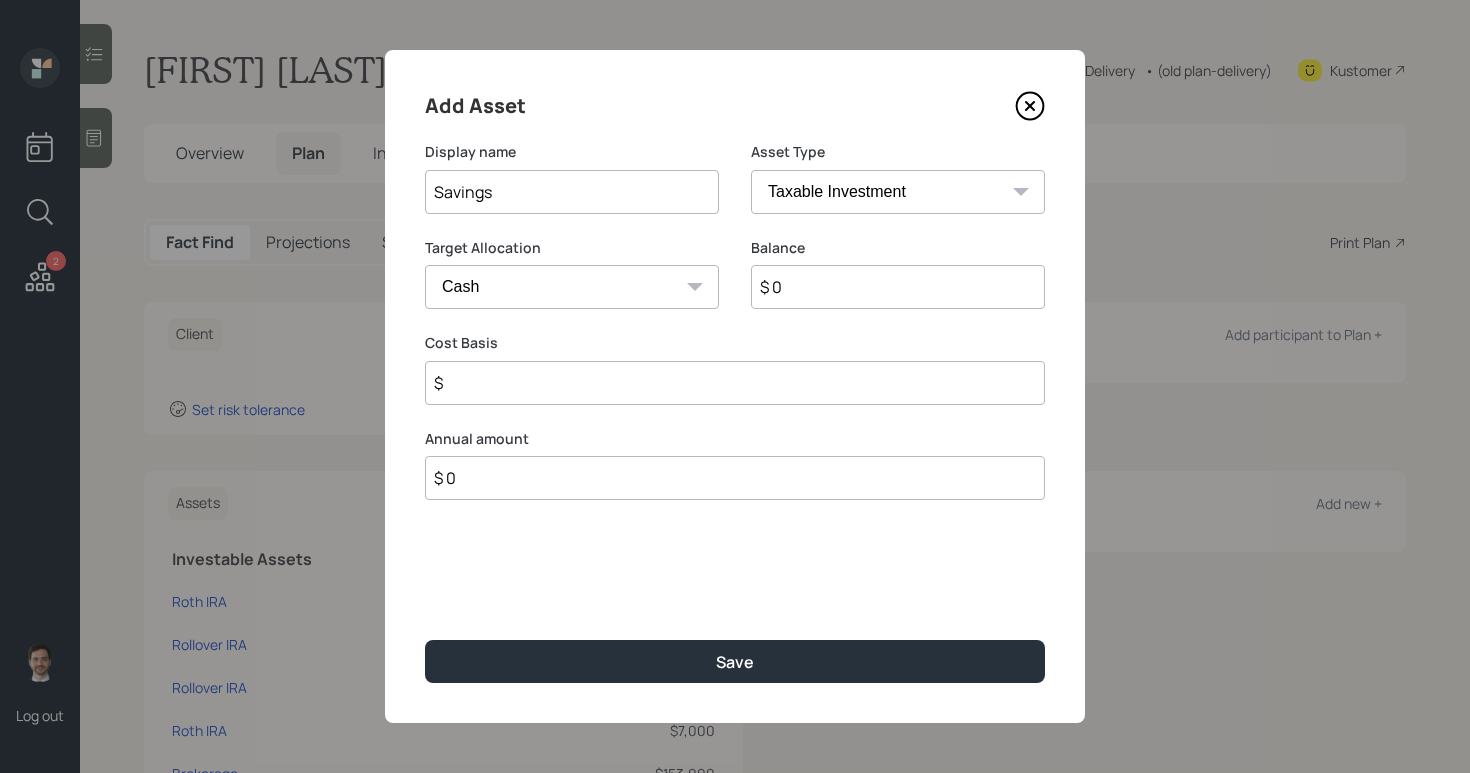 type on "$ 5" 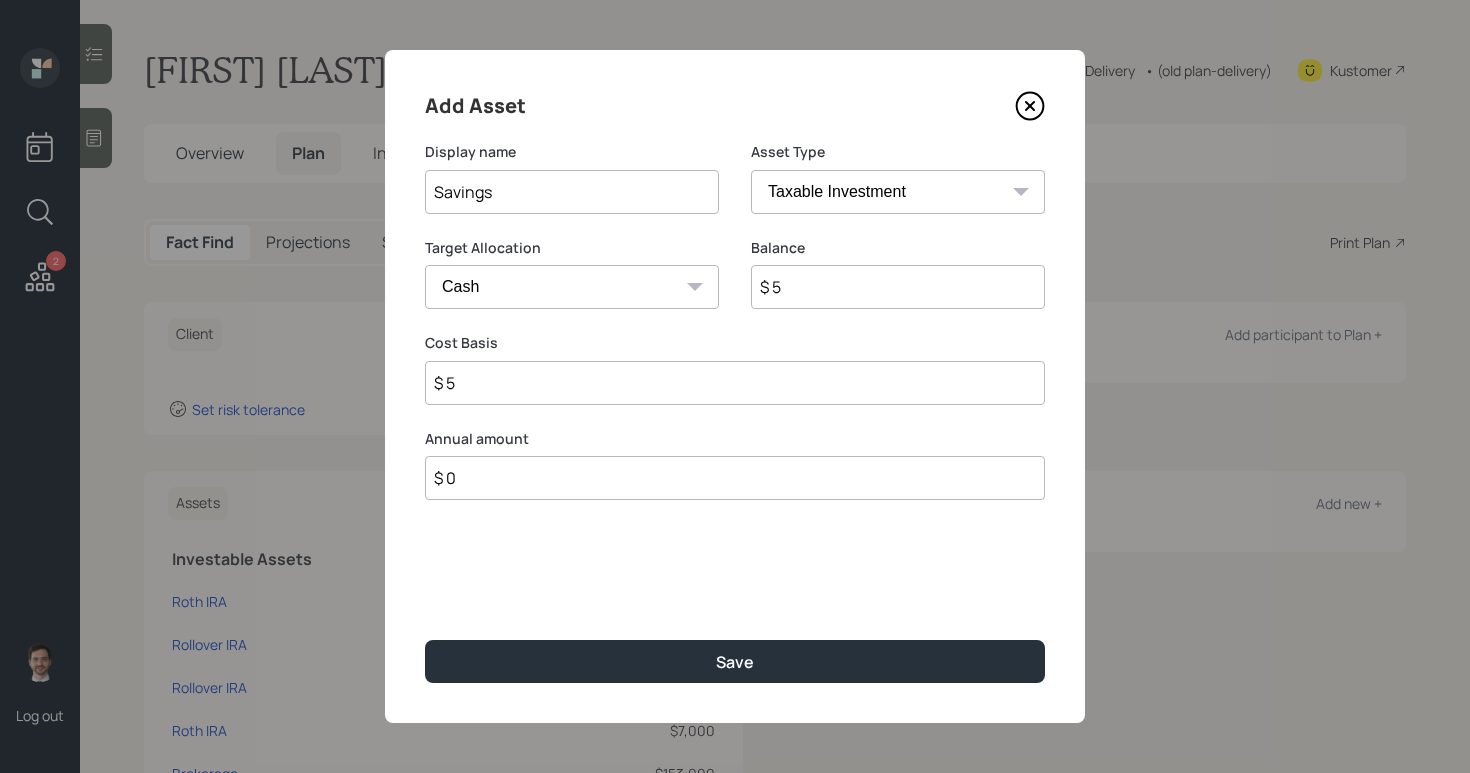 type on "$ 50" 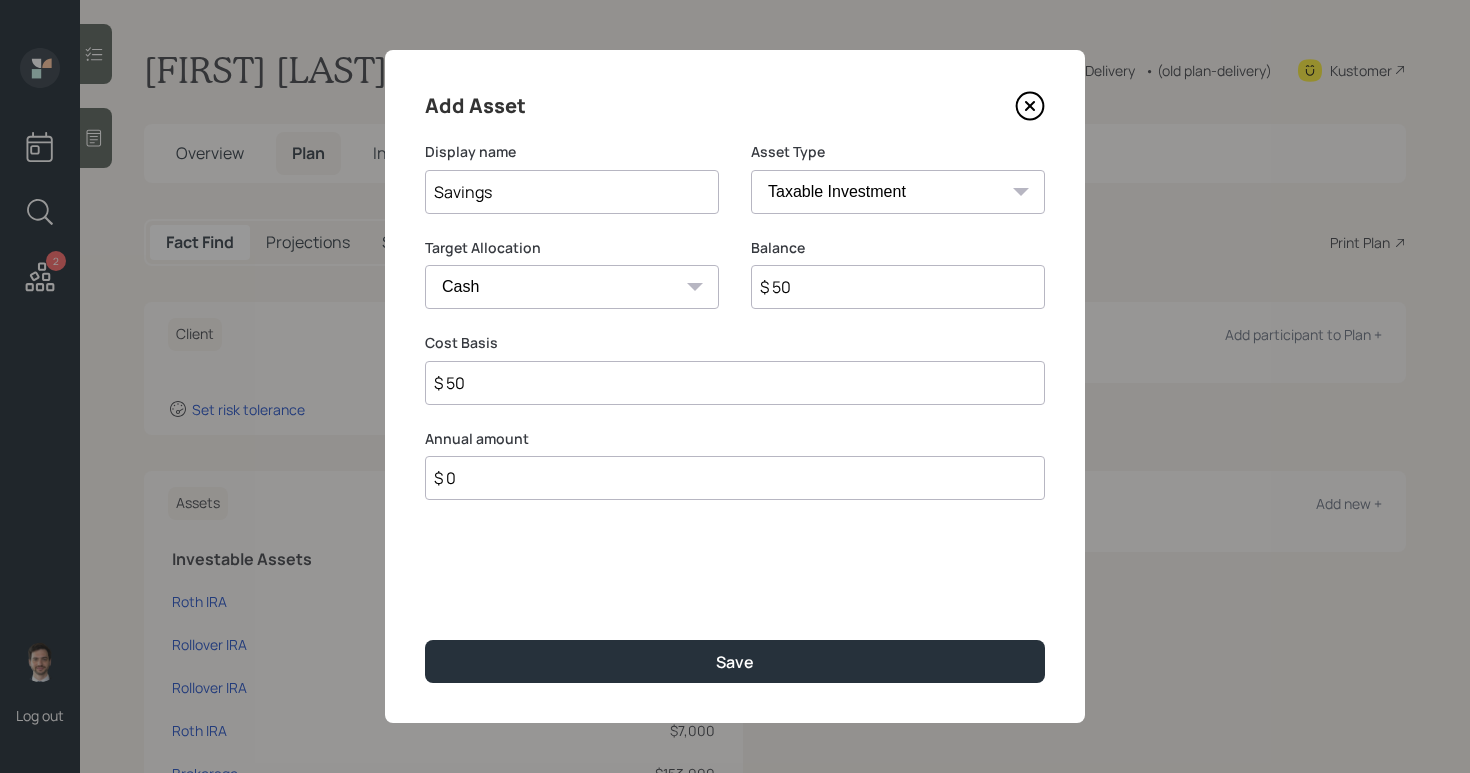 type on "$ 500" 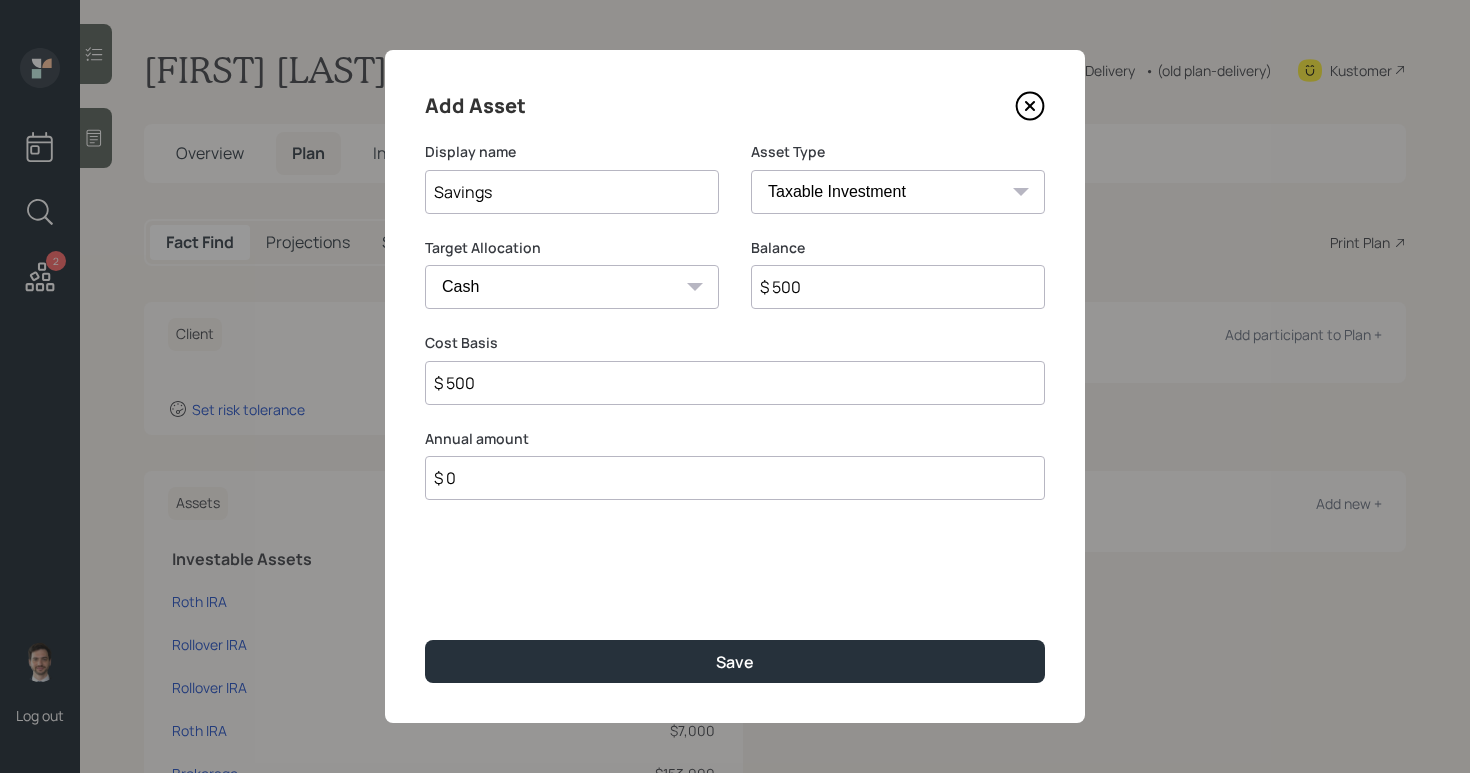 type on "$ 5,000" 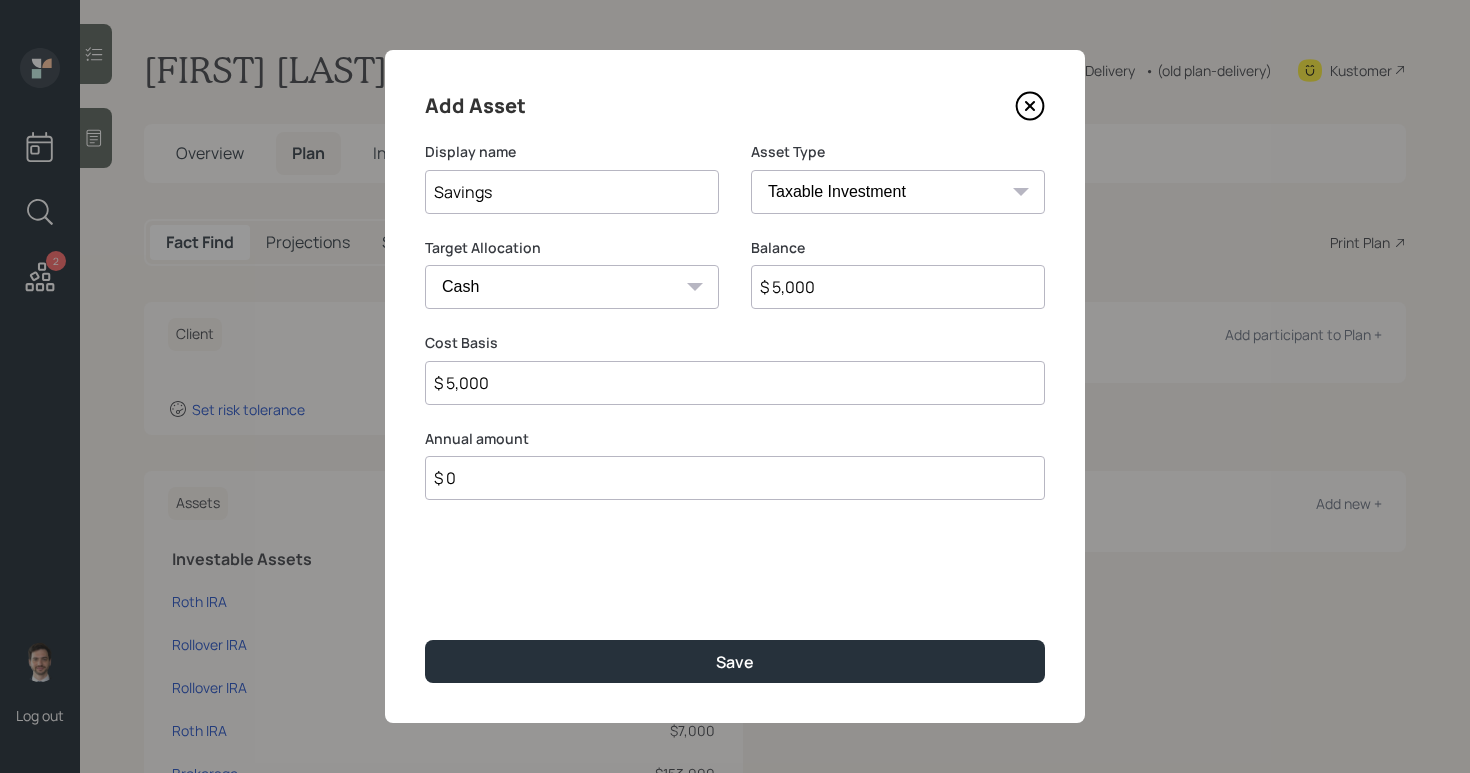 type on "$ 50,000" 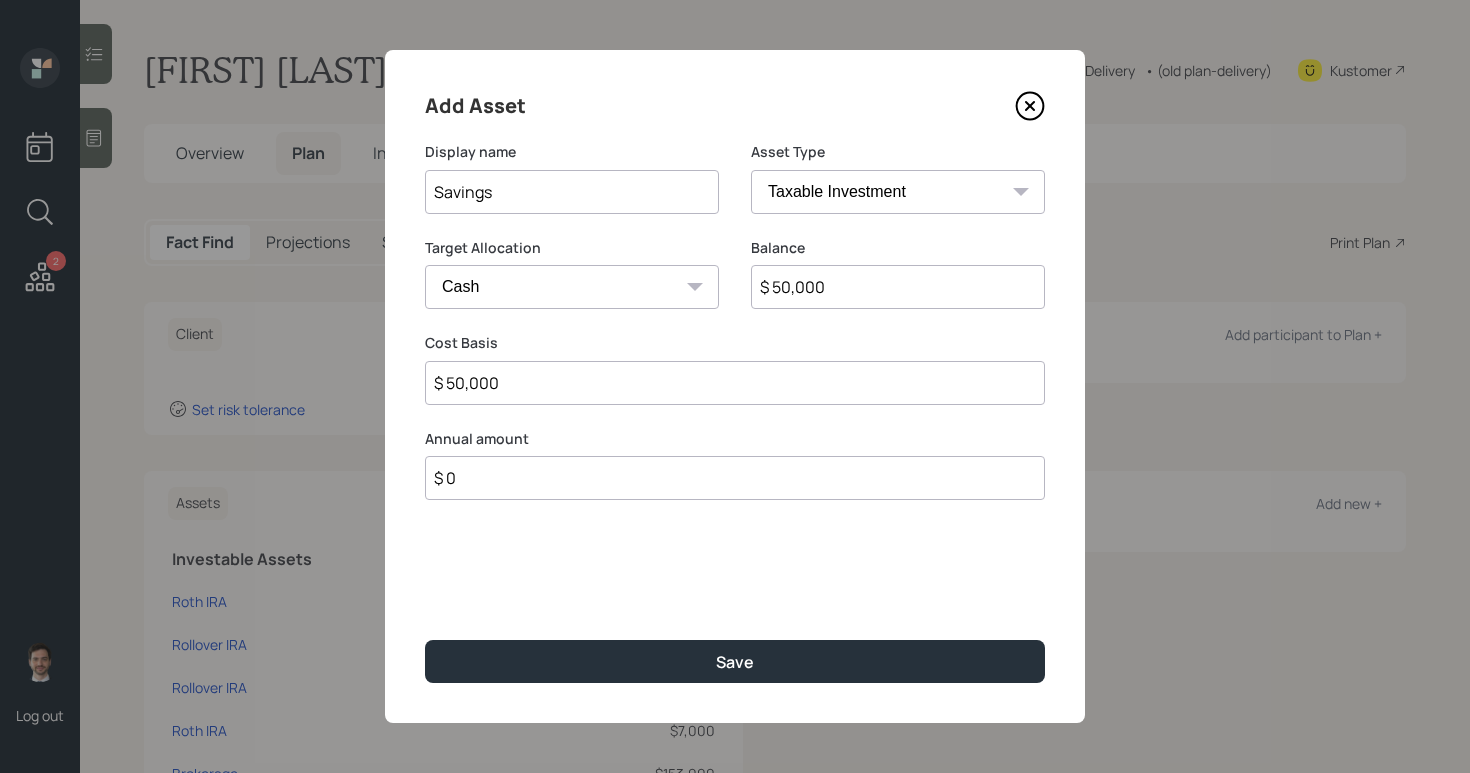 type on "$ 50,000" 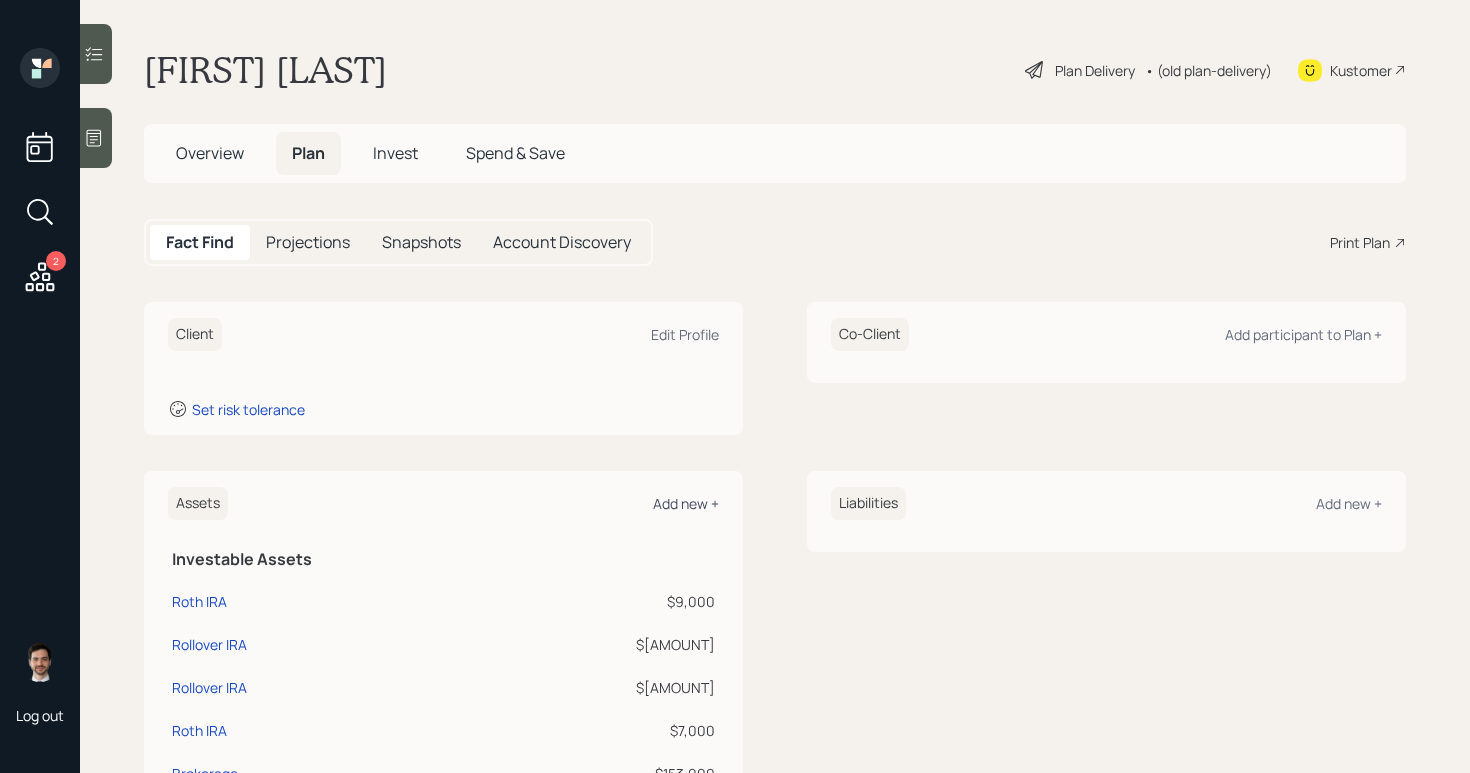 click on "Add new +" at bounding box center (686, 503) 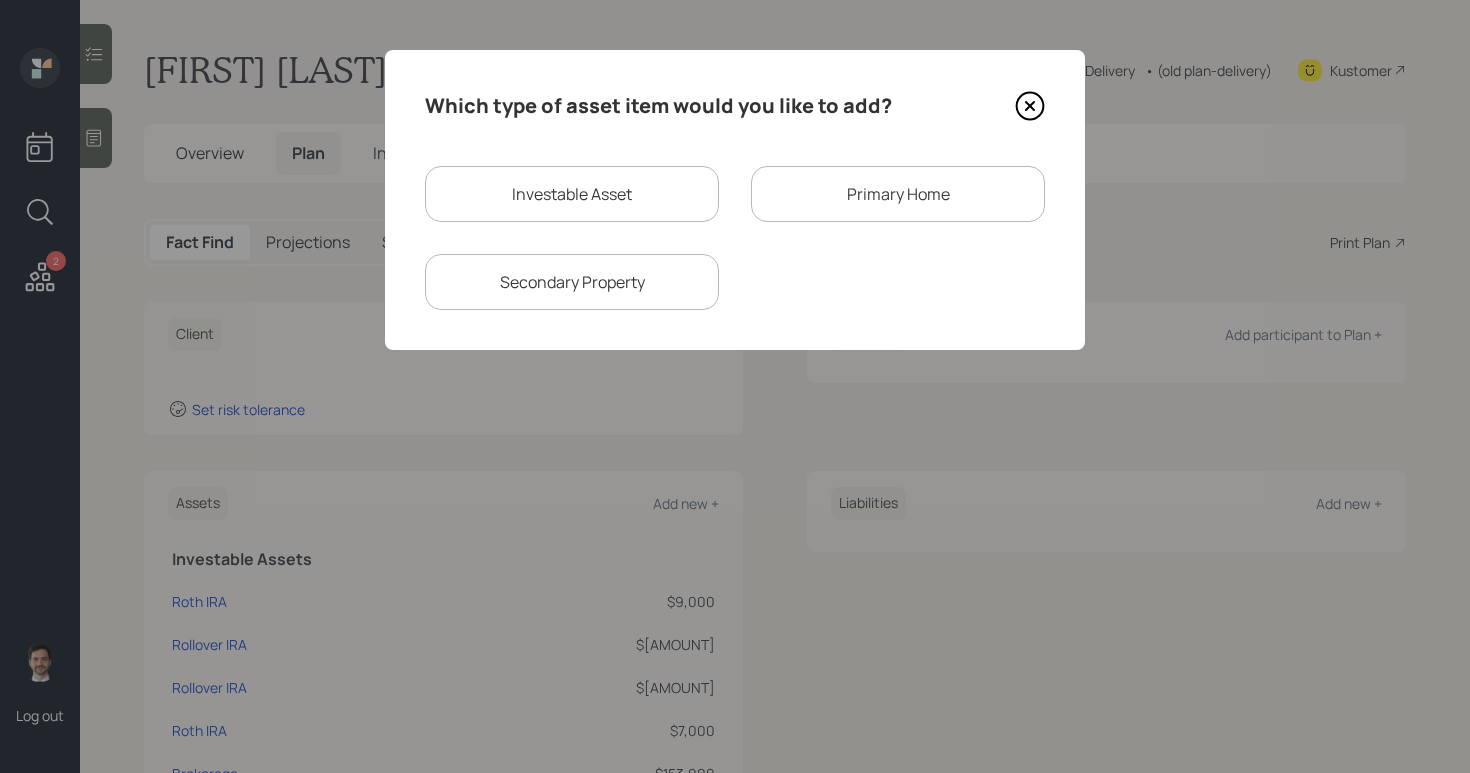 click on "Investable Asset" at bounding box center [572, 194] 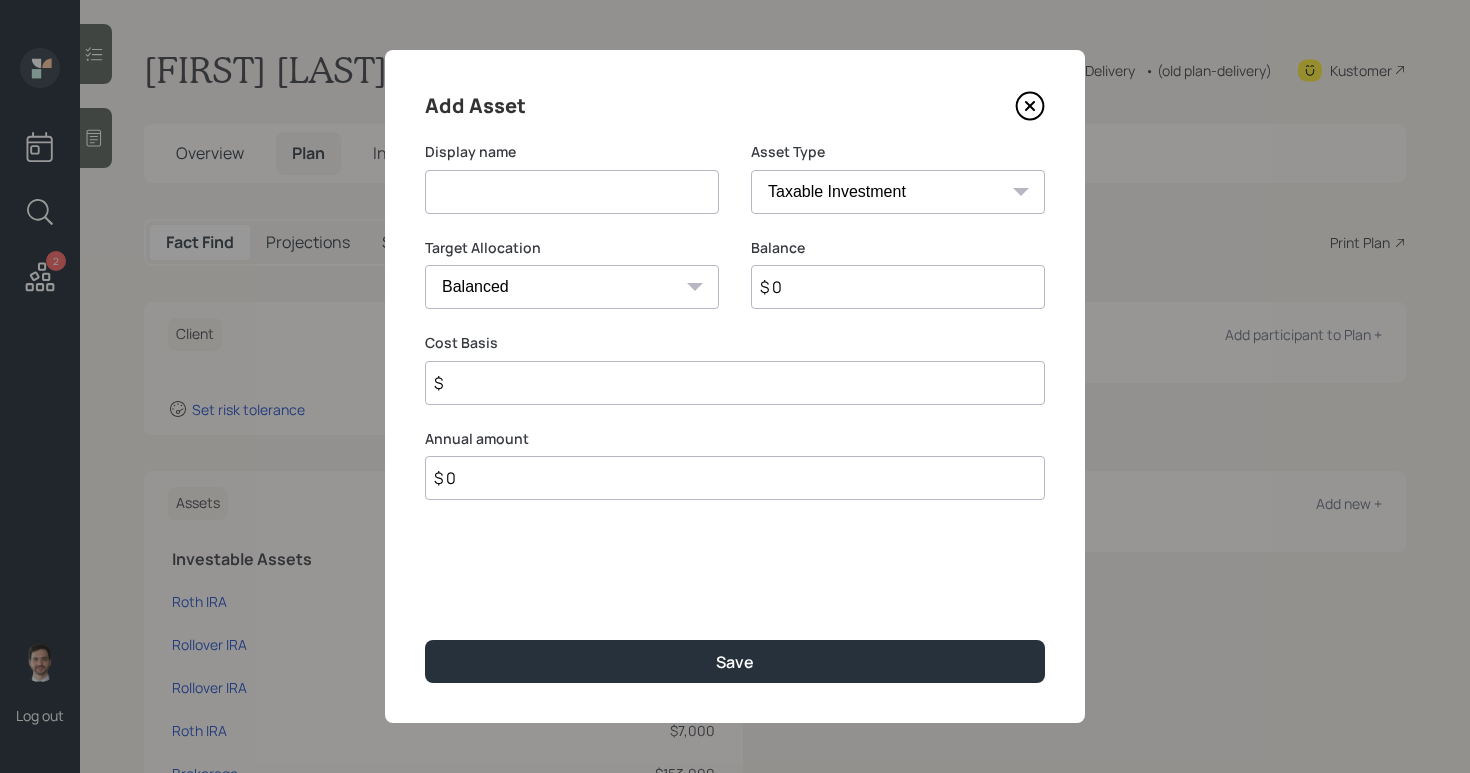 click at bounding box center [572, 192] 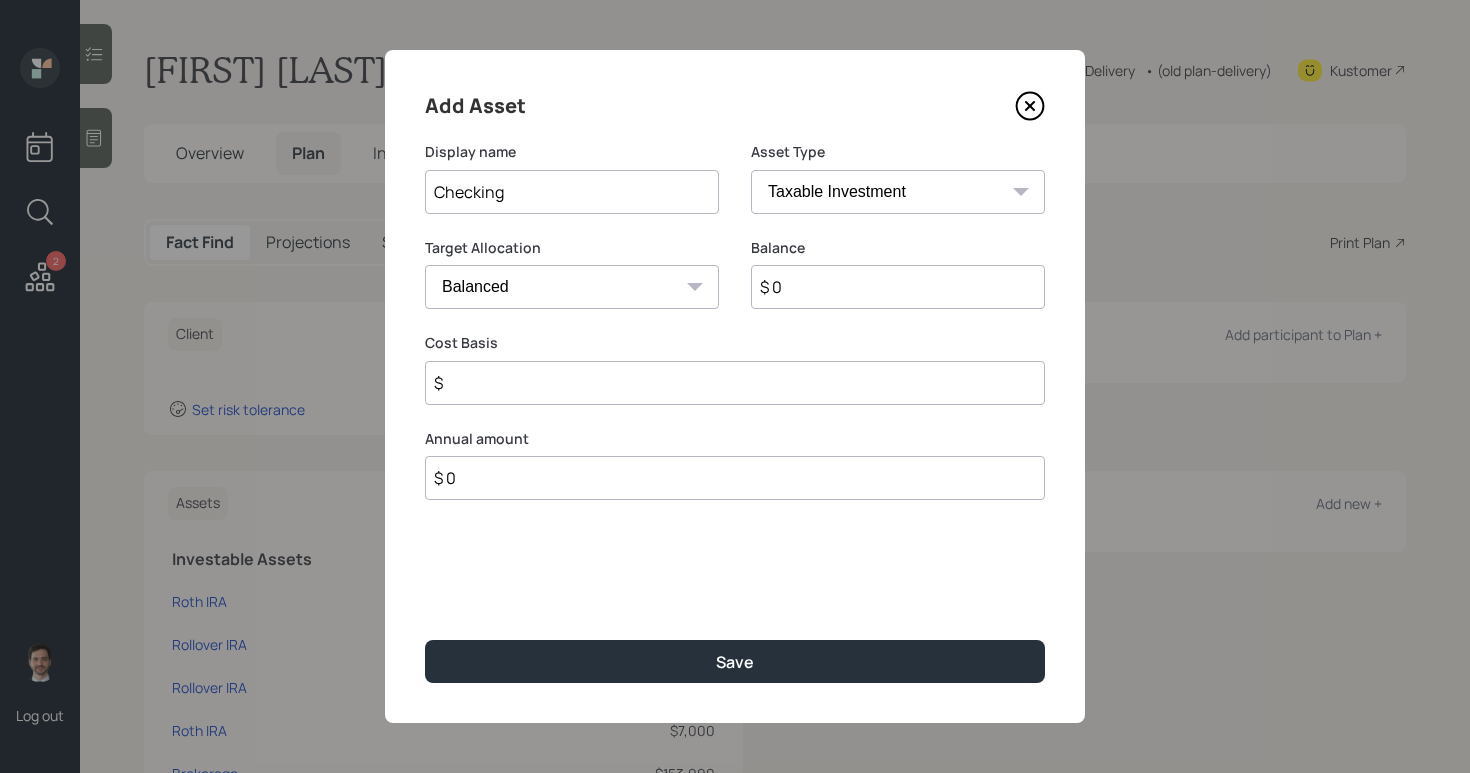 type on "Checking" 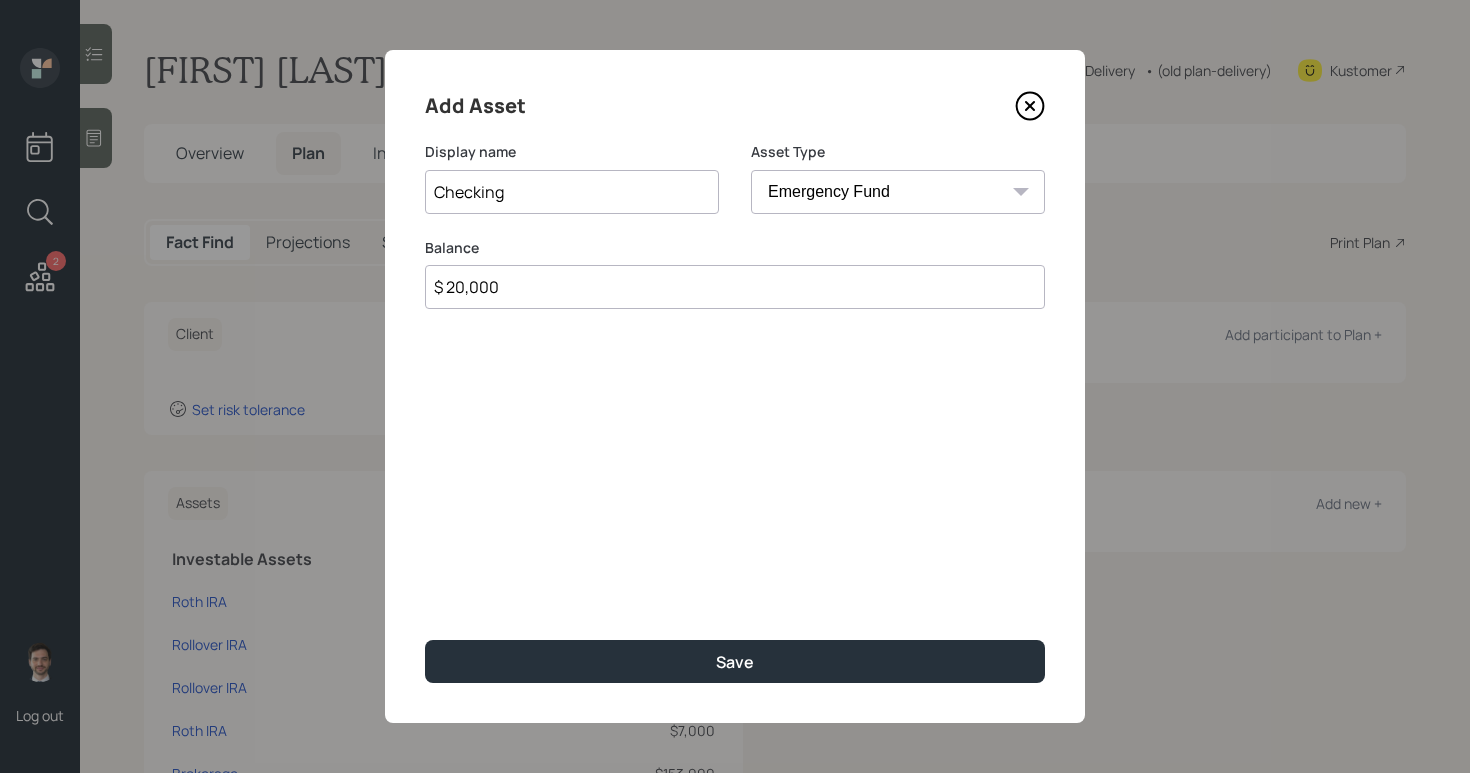 type on "$ 20,000" 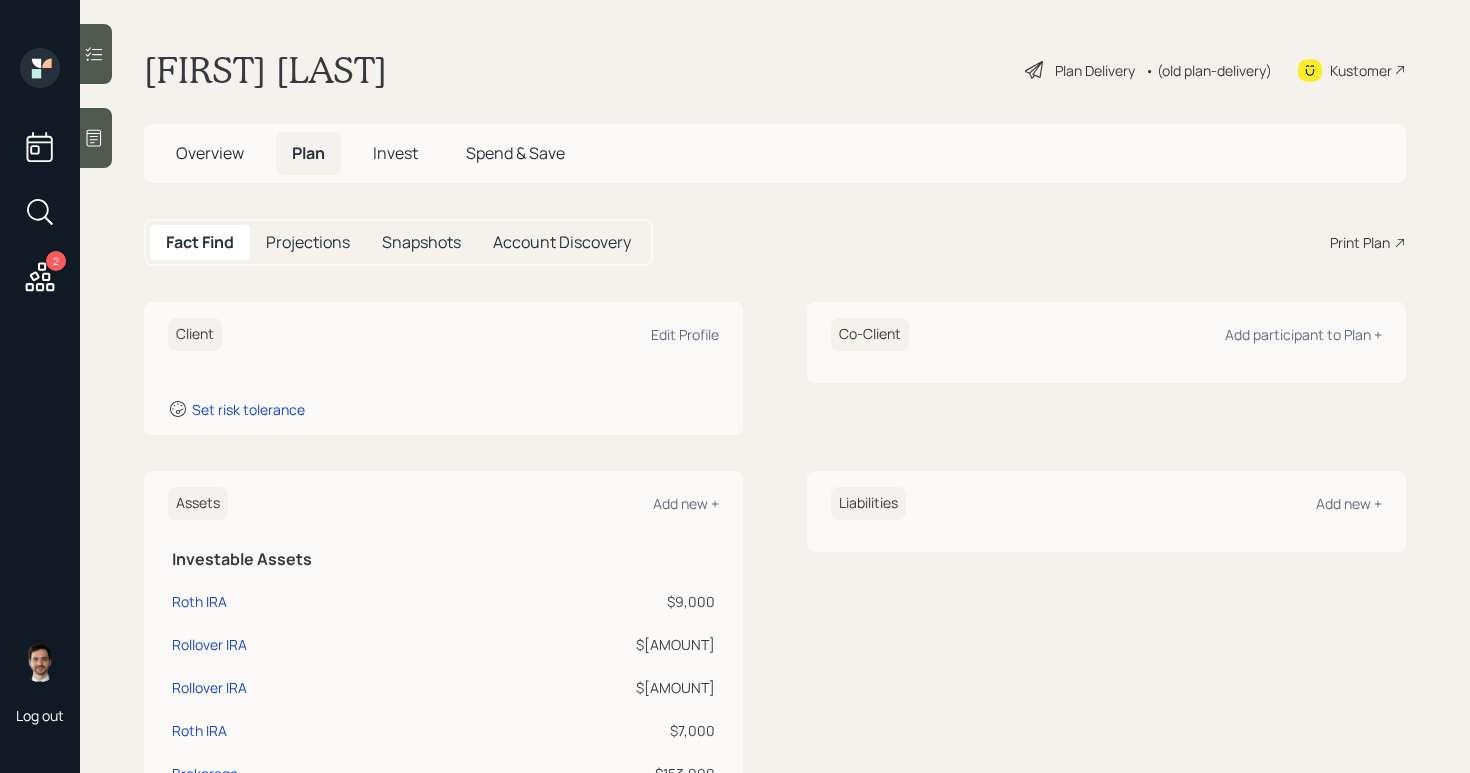 click on "Co-Client Add participant to Plan +" at bounding box center [1106, 342] 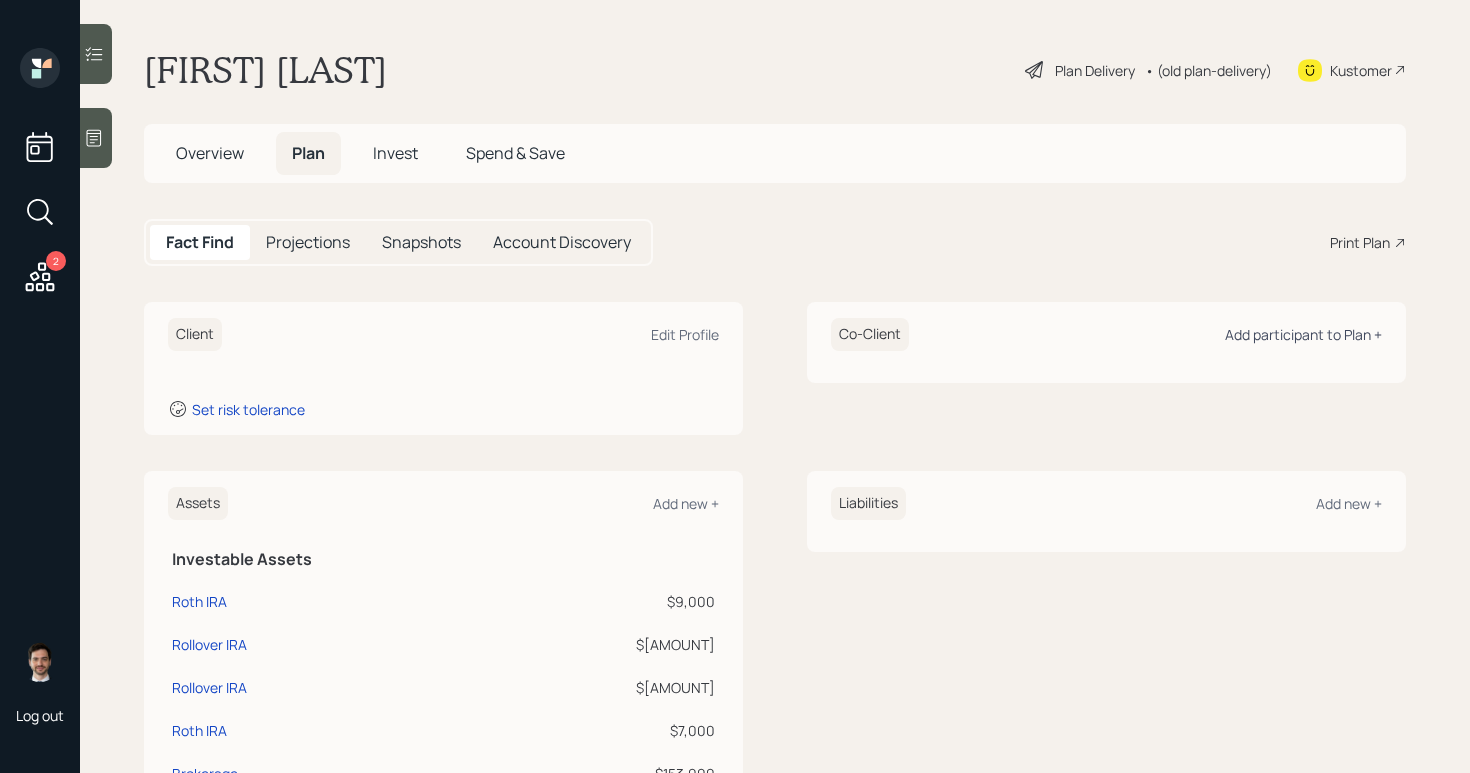 click on "Add participant to Plan +" at bounding box center [1303, 334] 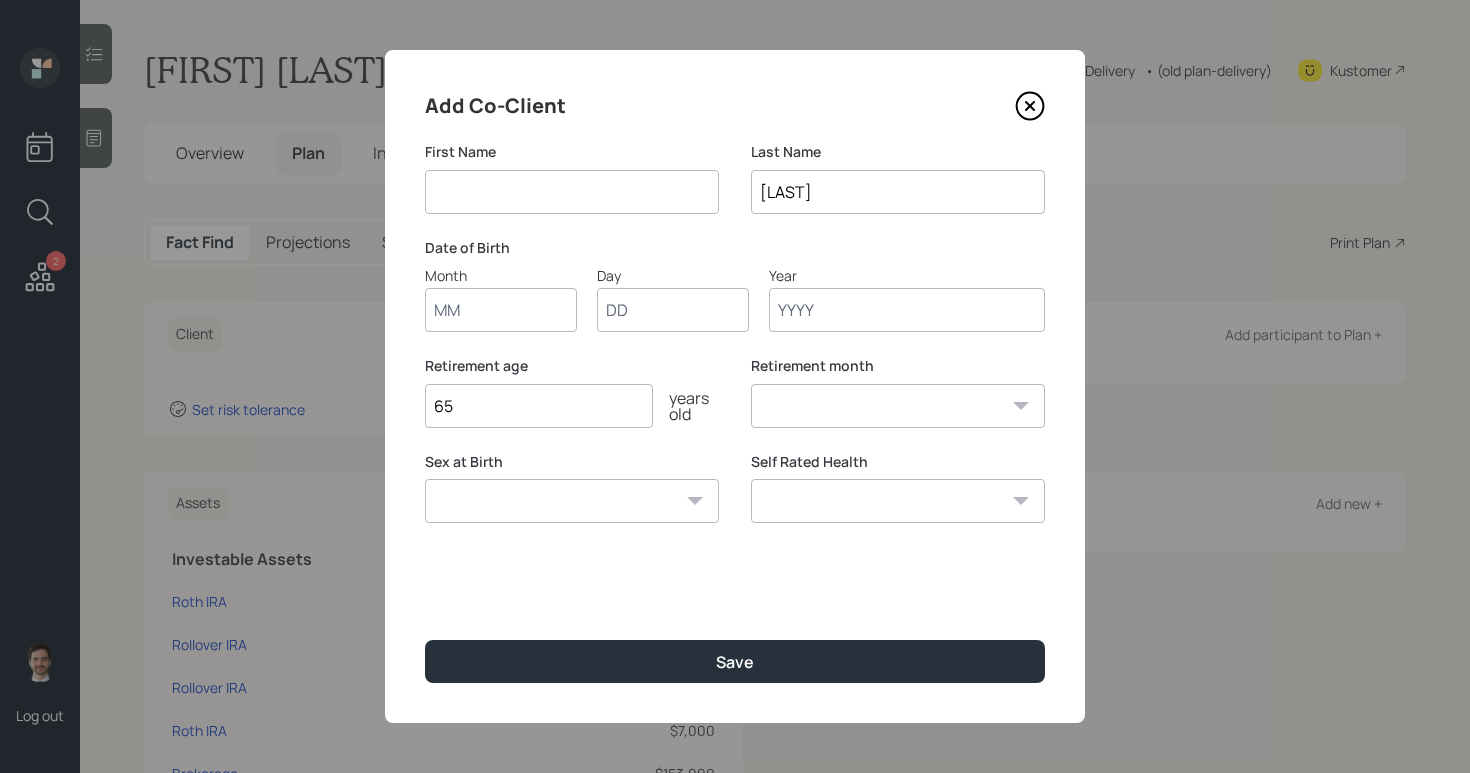 click at bounding box center [572, 192] 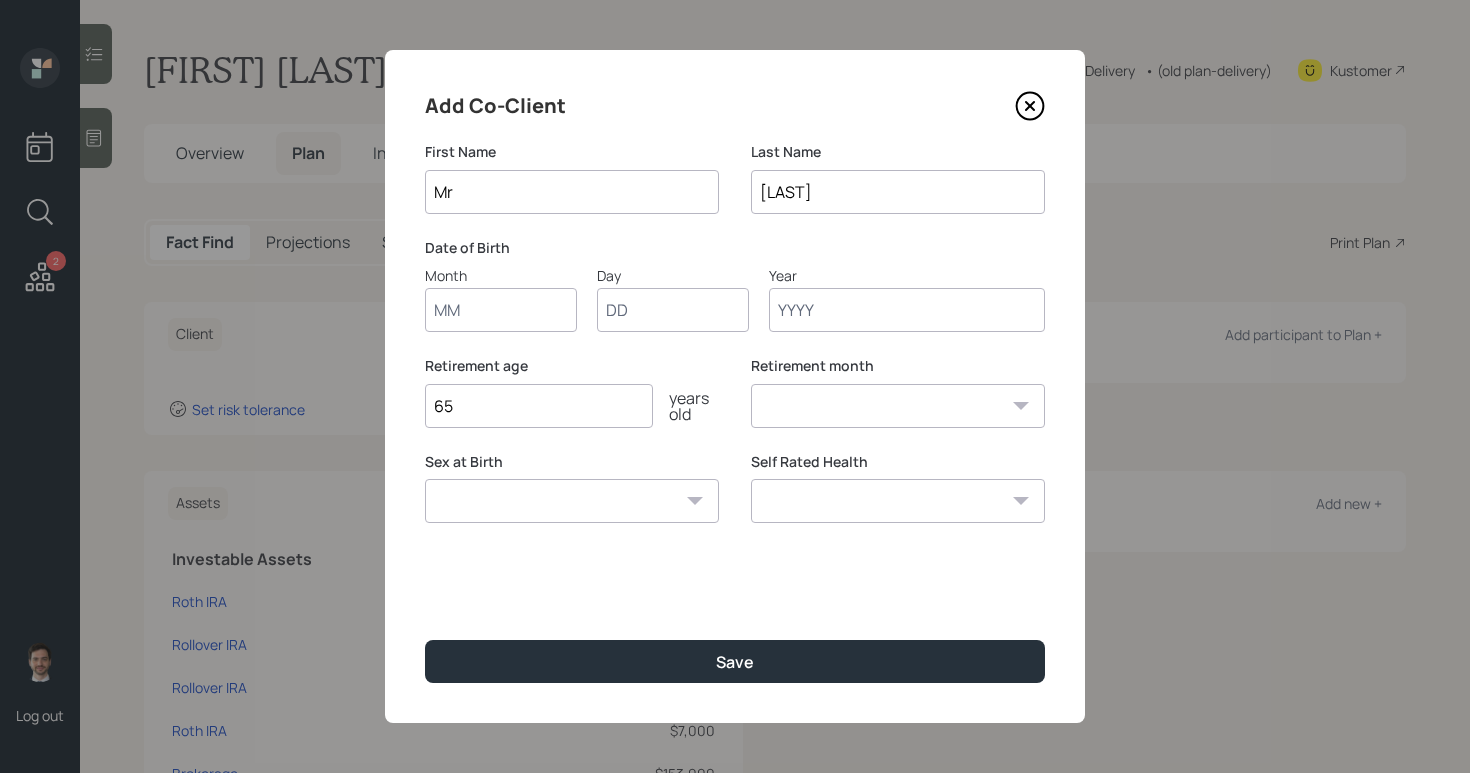 type on "Mr" 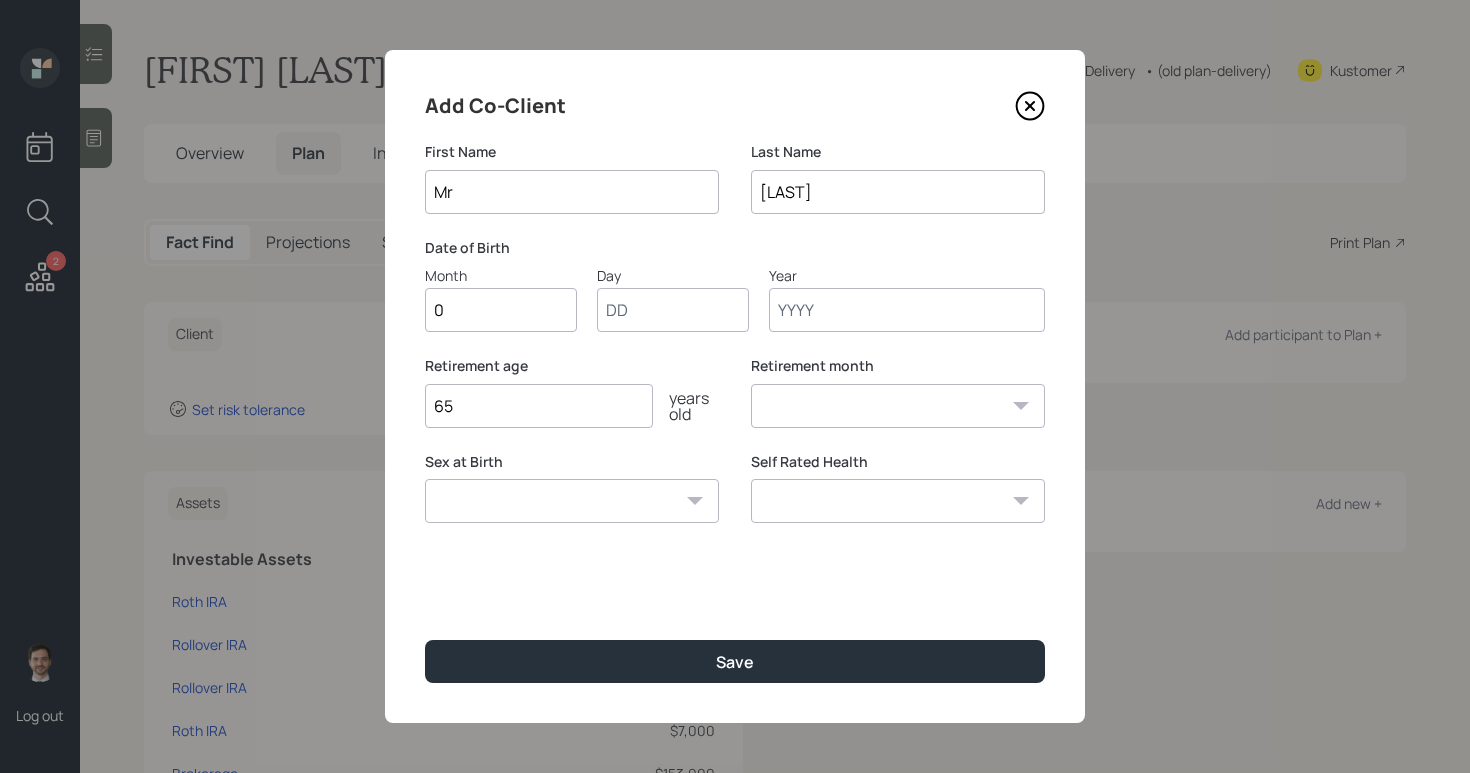 type on "01" 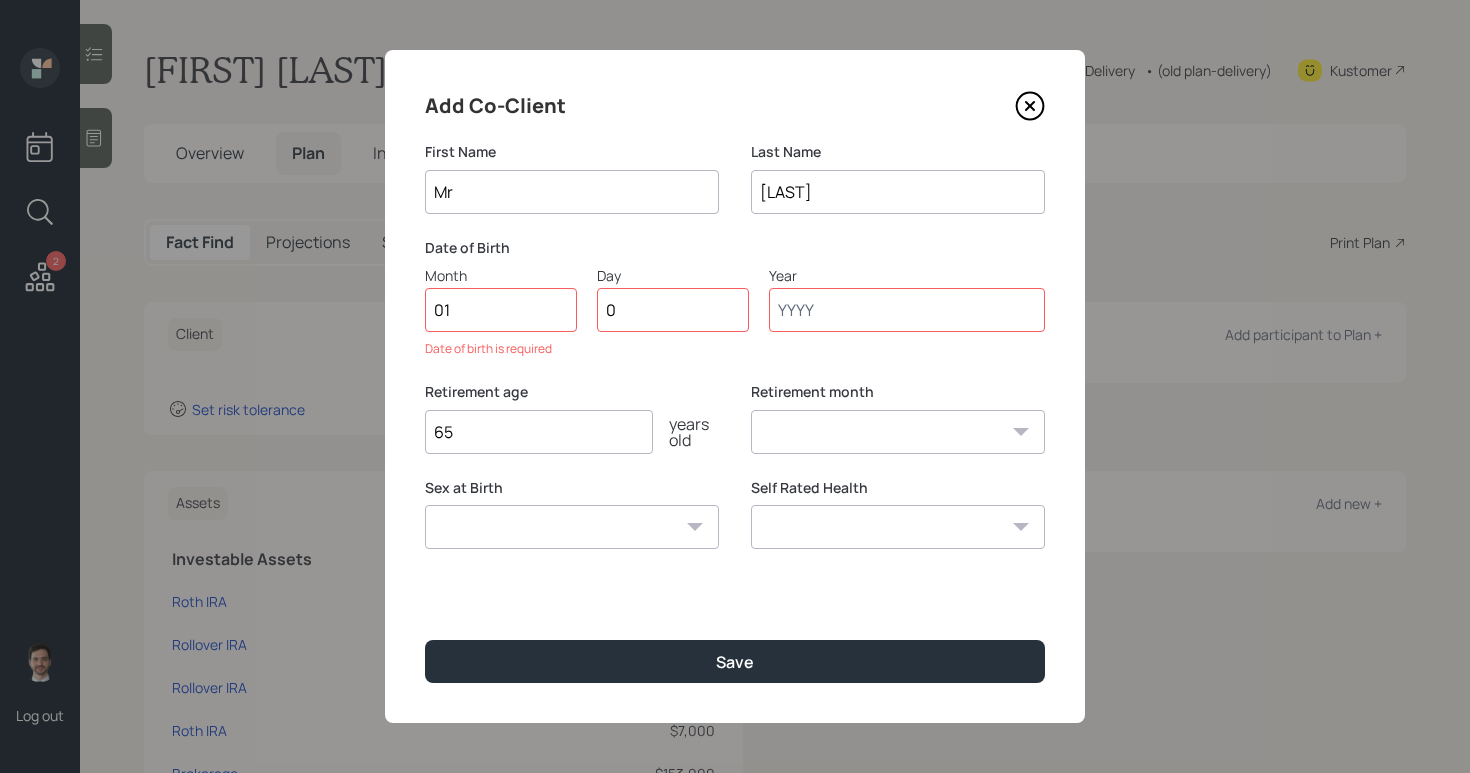 type on "01" 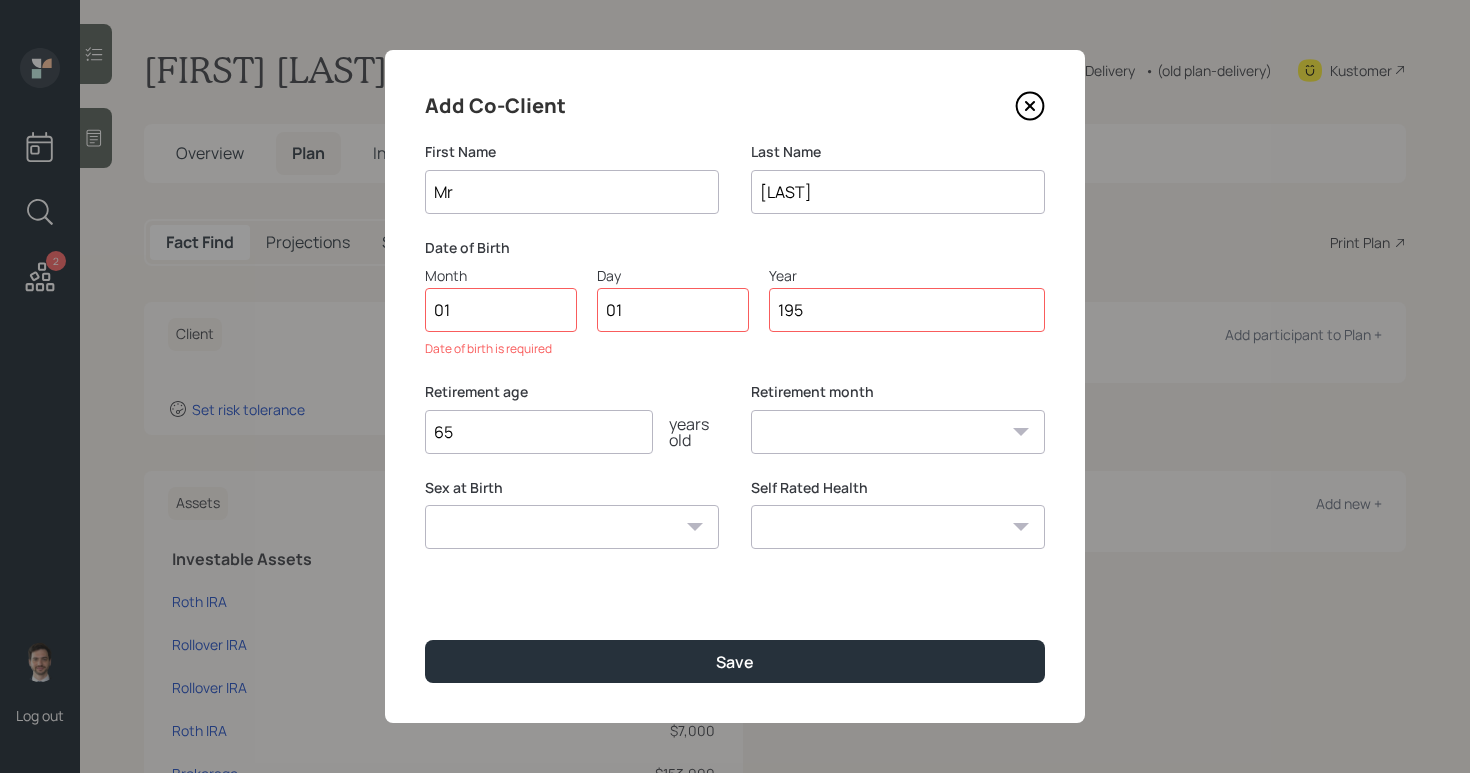 type on "1950" 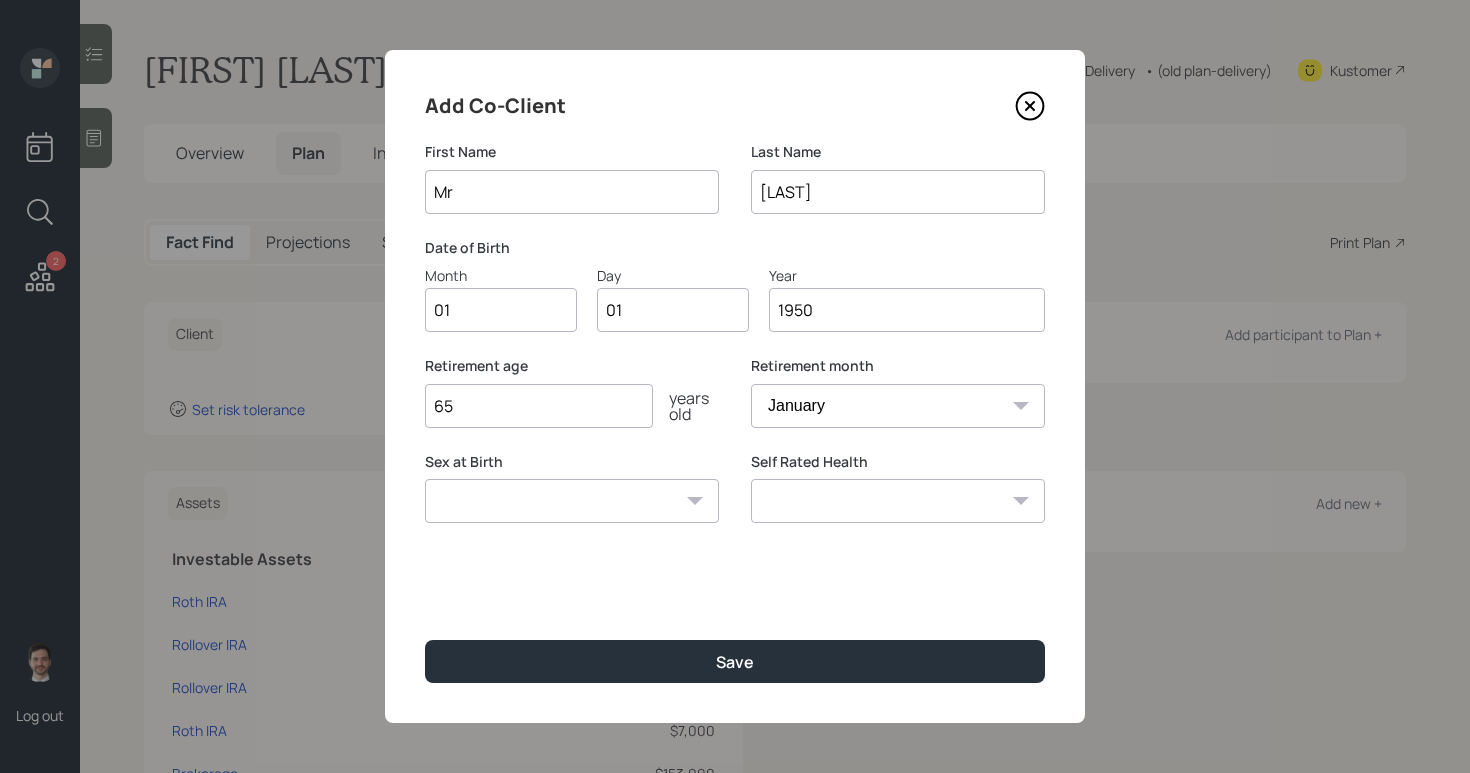 type on "1950" 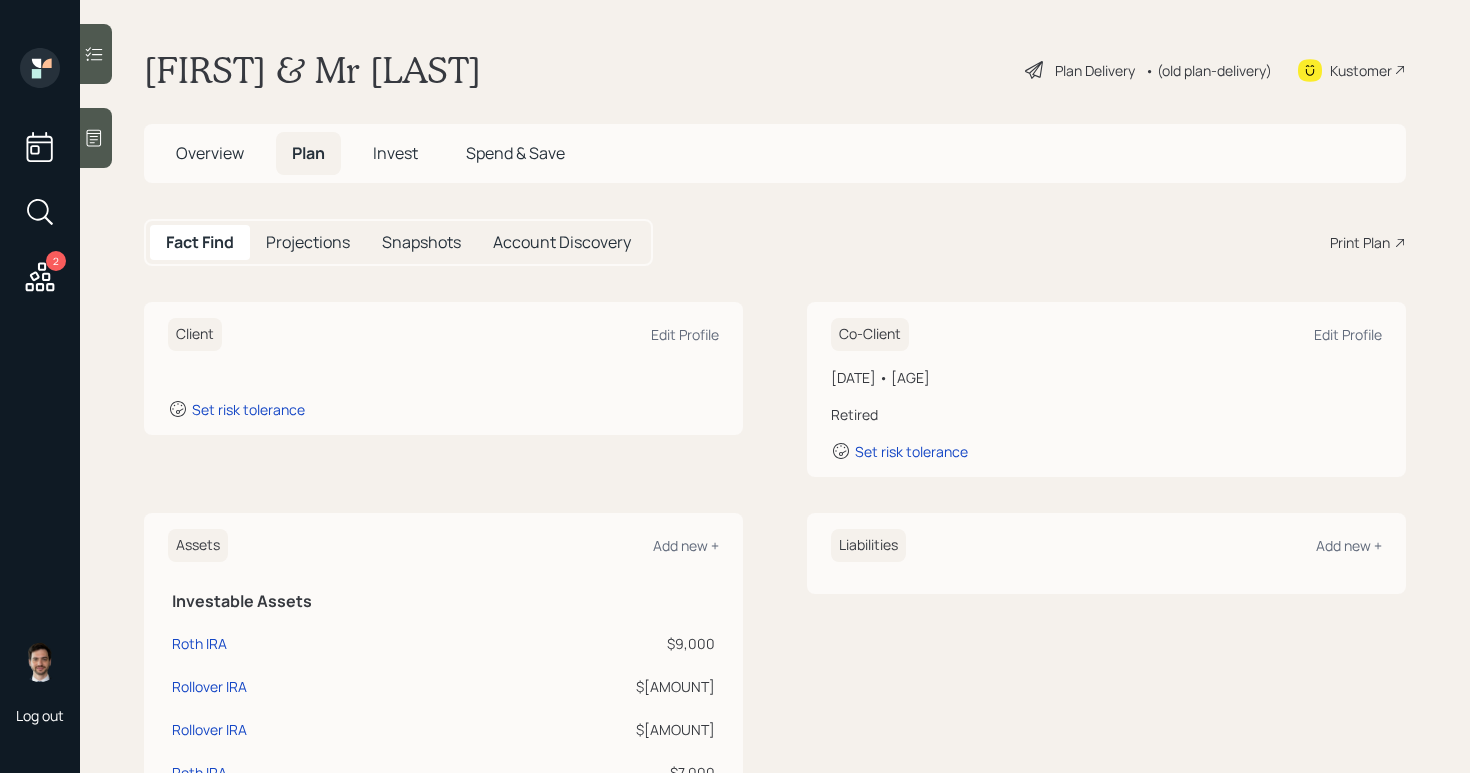 scroll, scrollTop: 646, scrollLeft: 0, axis: vertical 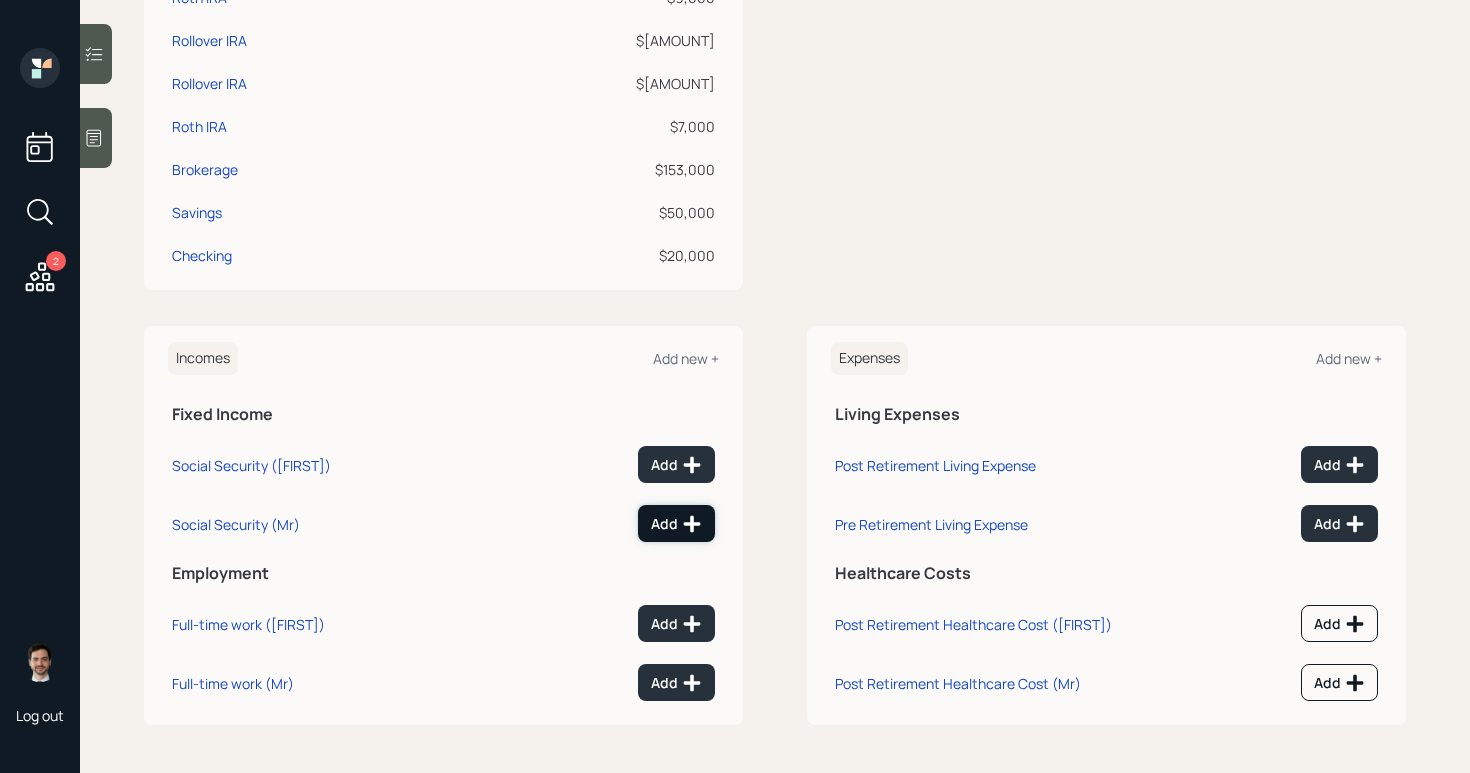 click 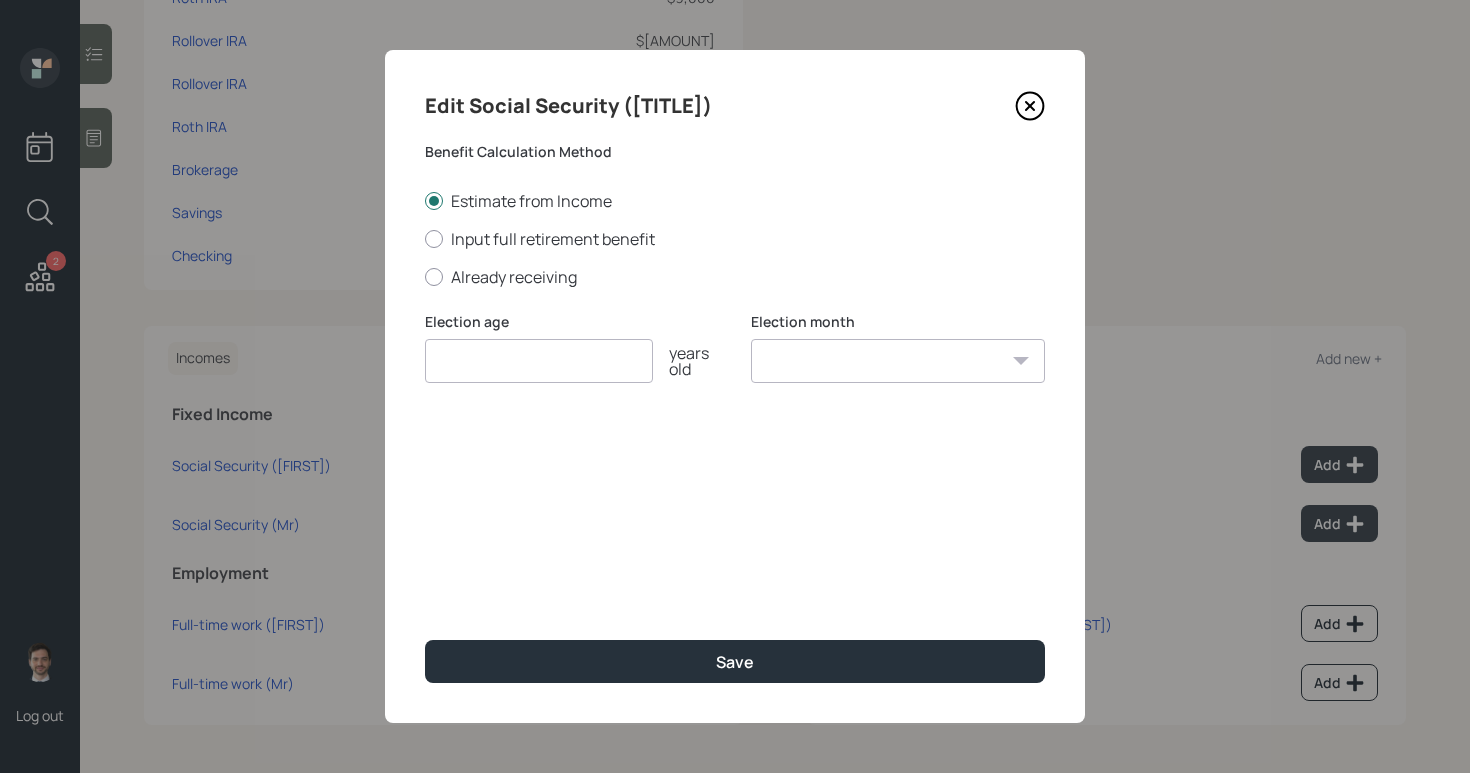 click on "Edit Social Security ([NAME]) Benefit Calculation Method Estimate from Income Input full retirement benefit Already receiving Election age years old Election month January February March April May June July August September October November December Save" at bounding box center [735, 386] 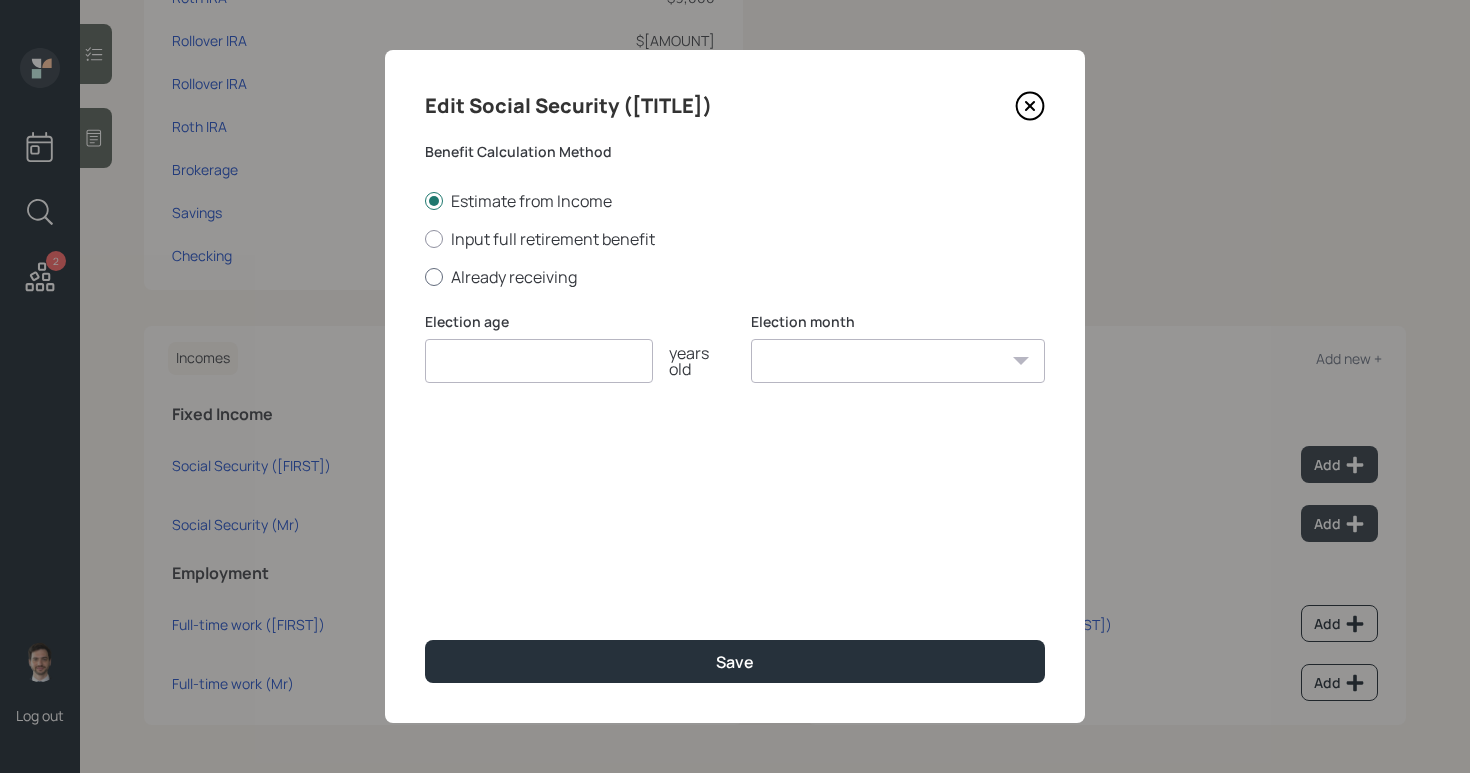 click on "Already receiving" at bounding box center [735, 277] 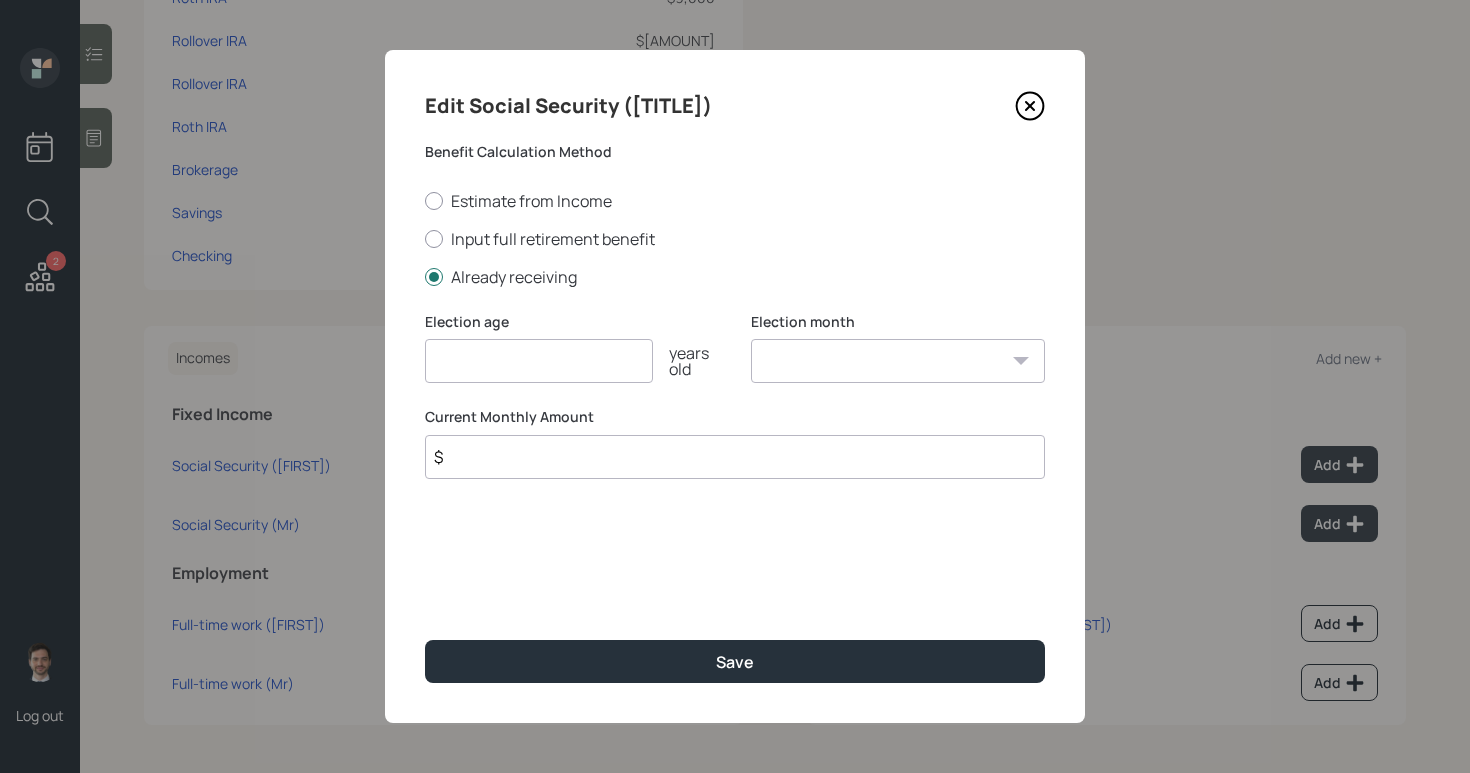 click at bounding box center (539, 361) 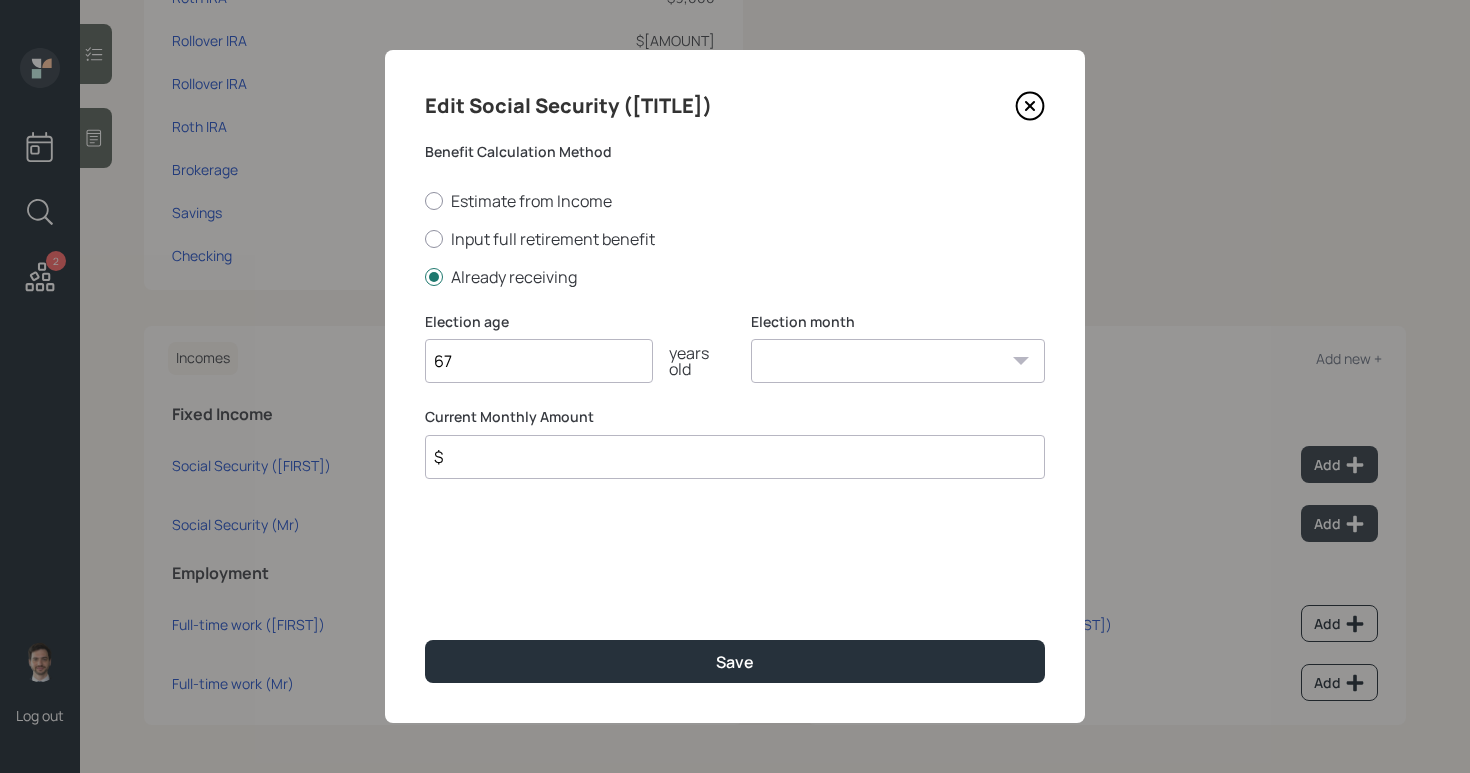 type on "67" 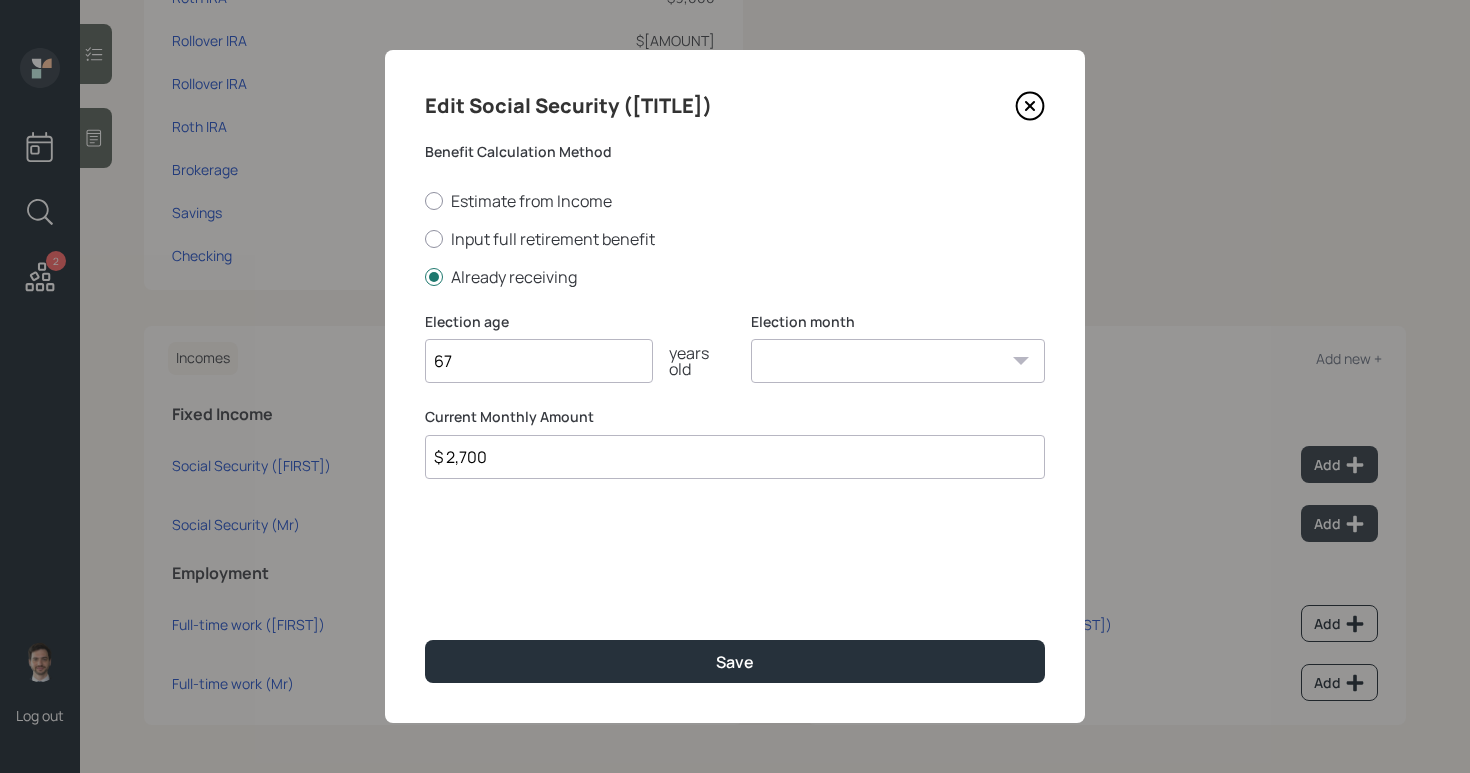 type on "$ 2,700" 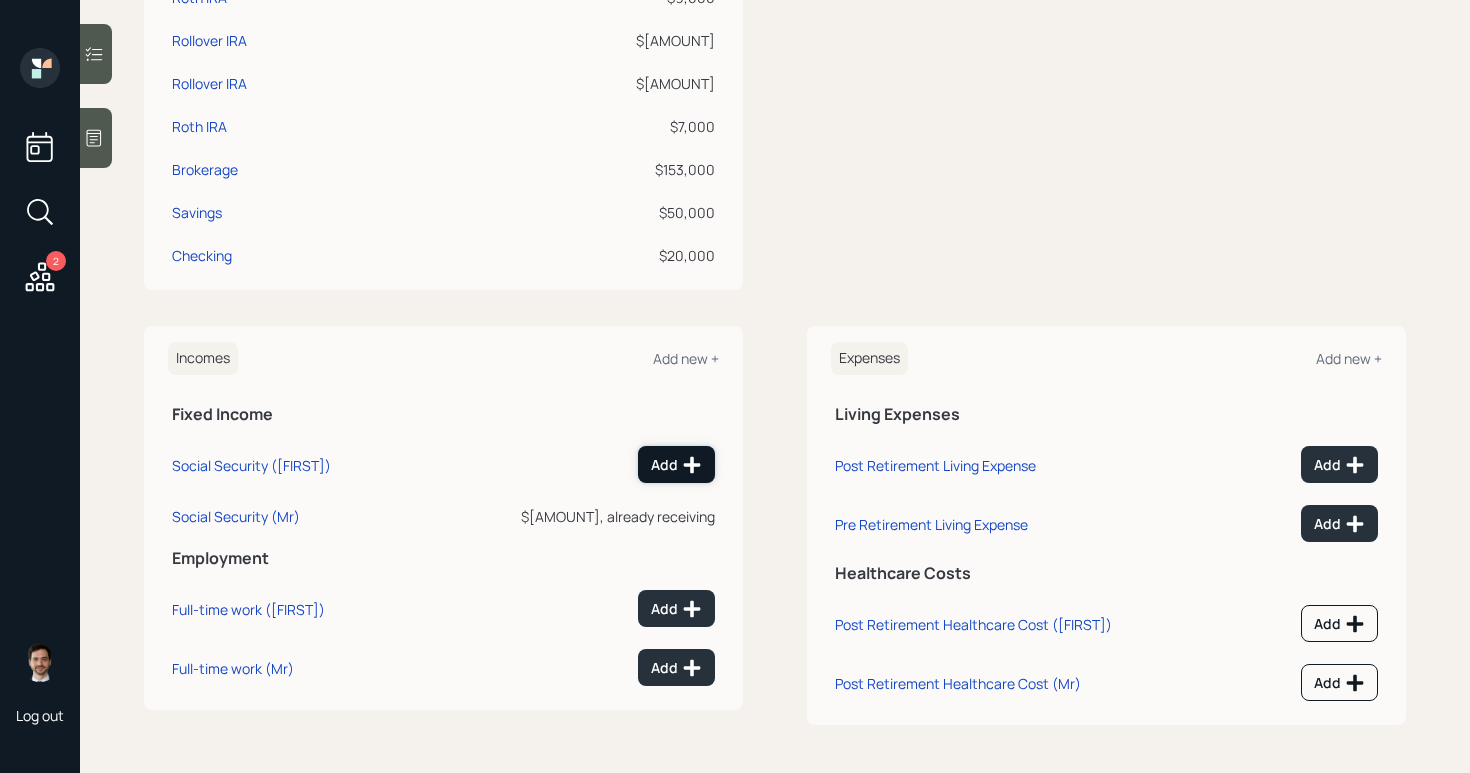 click on "Add" at bounding box center [676, 465] 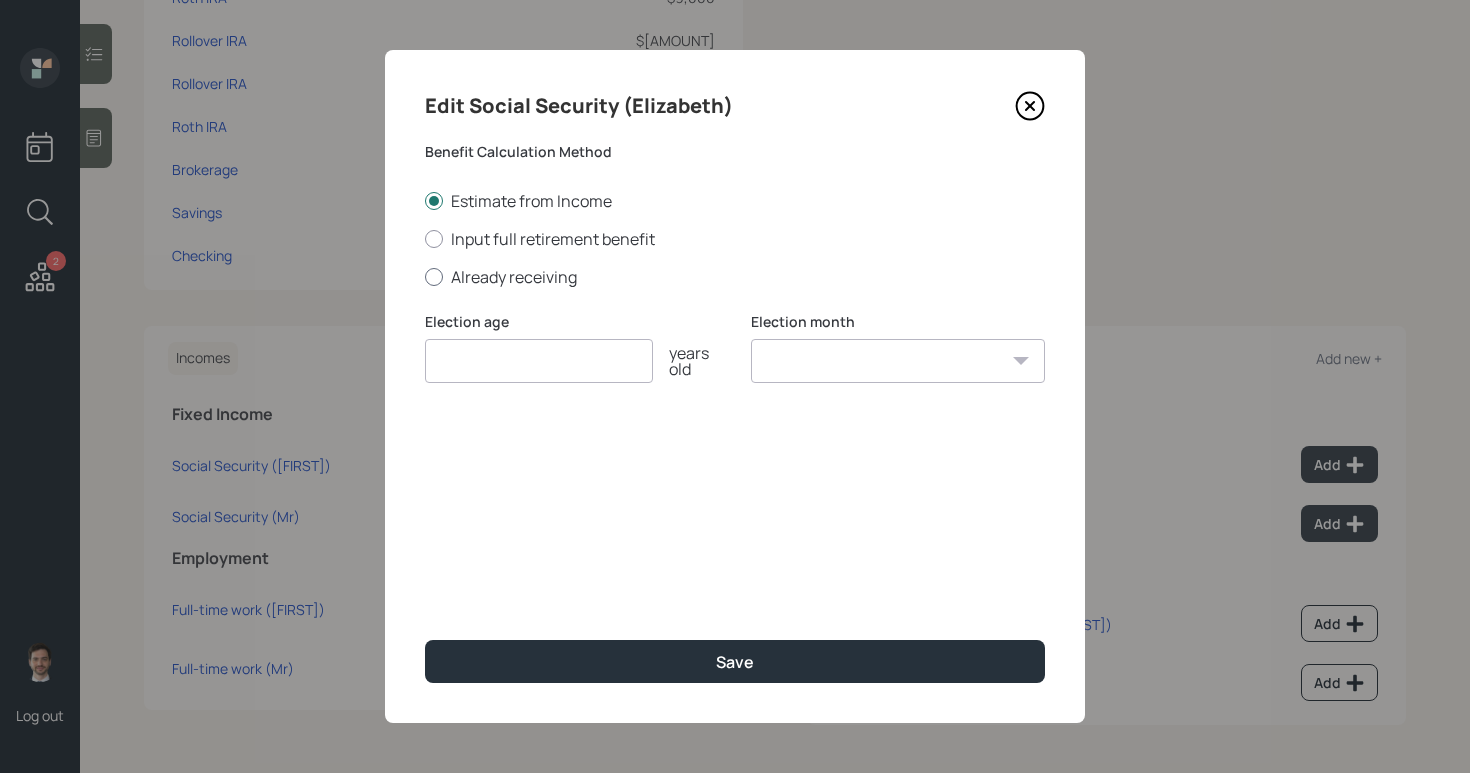 click on "Already receiving" at bounding box center [735, 277] 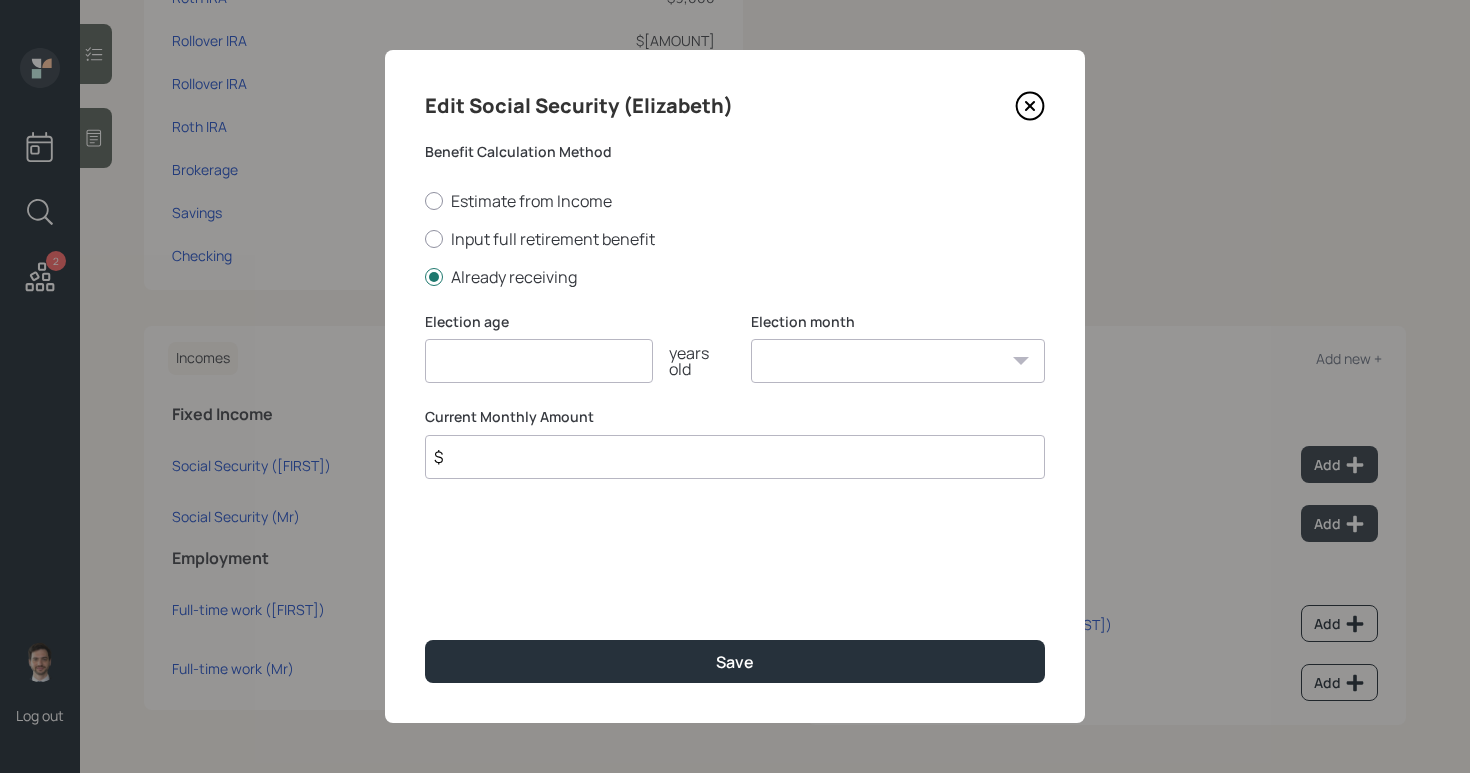 click at bounding box center (539, 361) 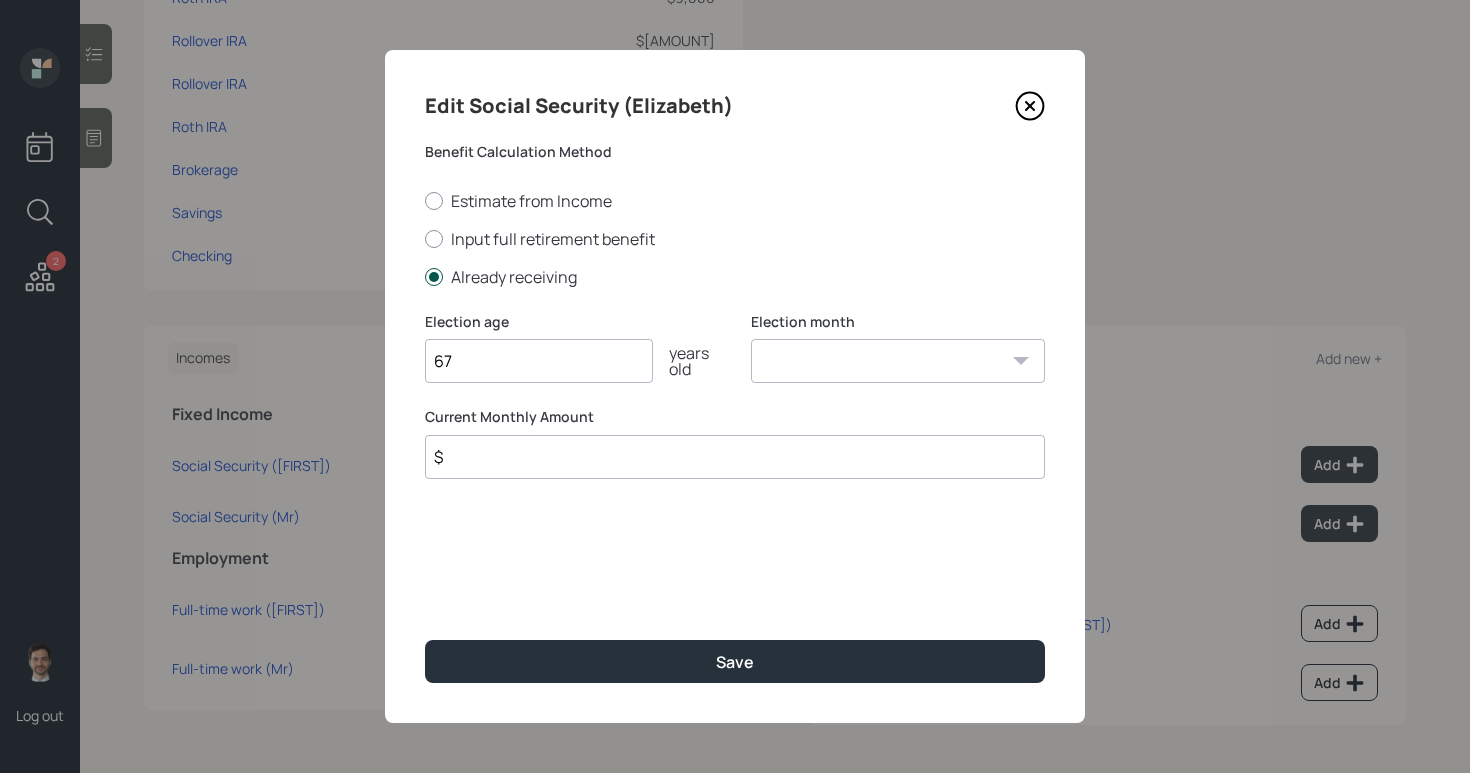 type on "67" 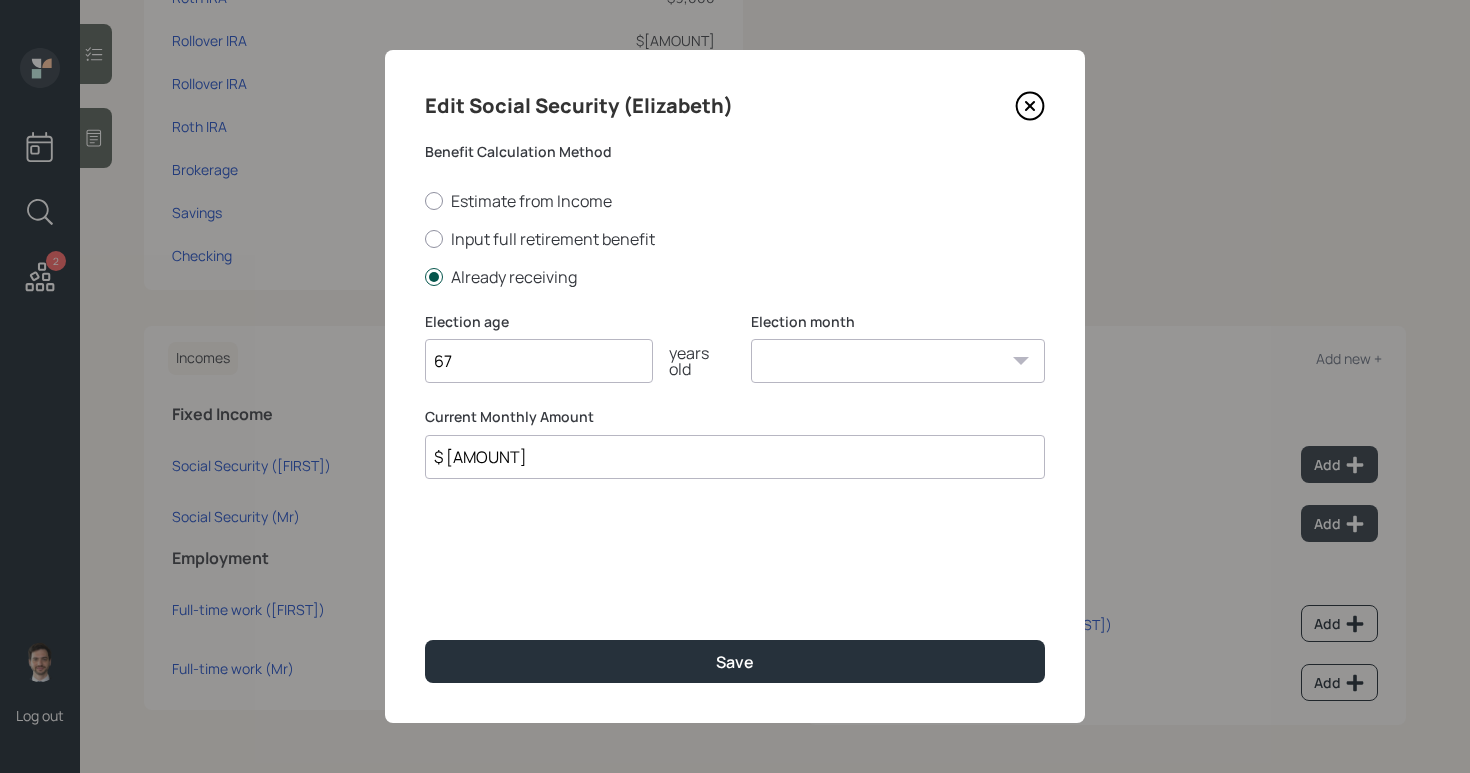 type on "$ [AMOUNT]" 